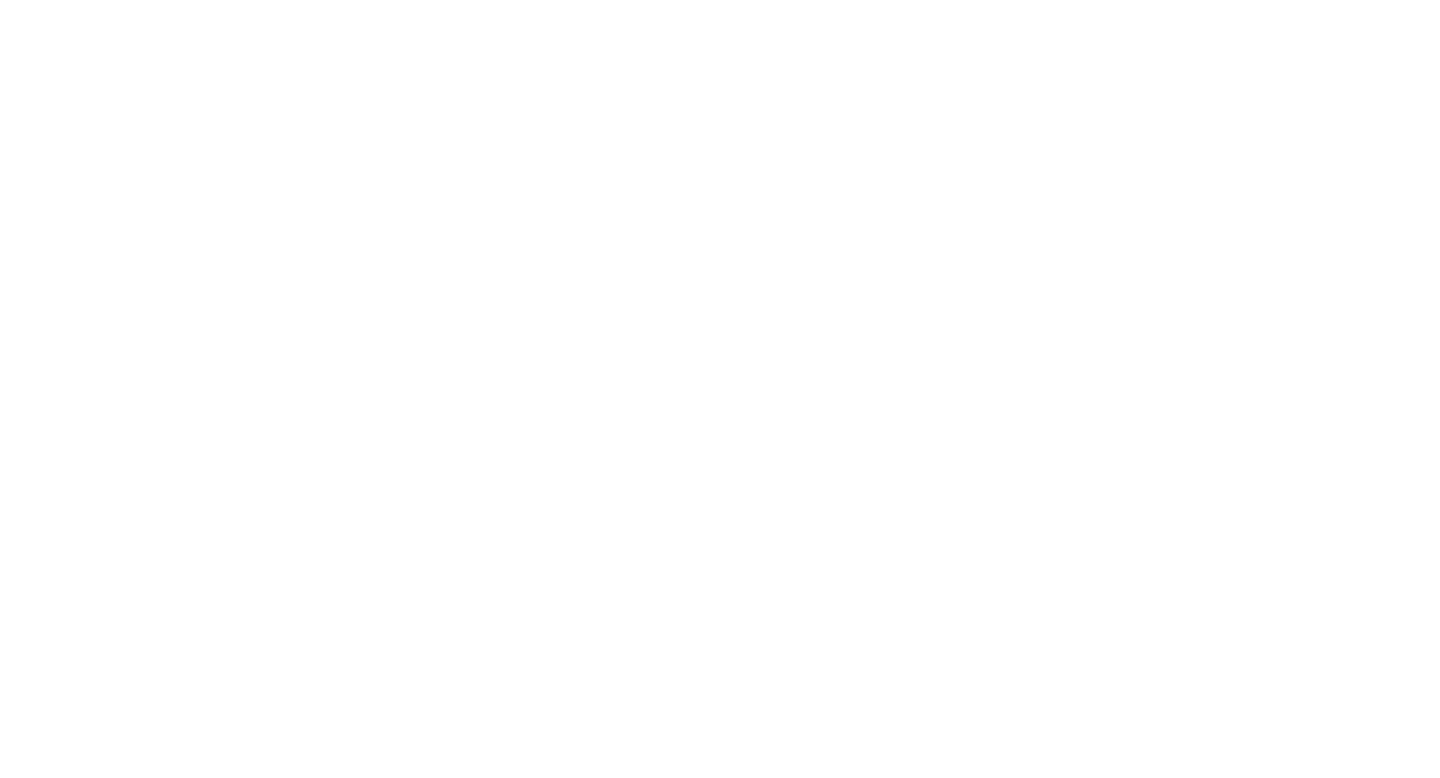 scroll, scrollTop: 0, scrollLeft: 0, axis: both 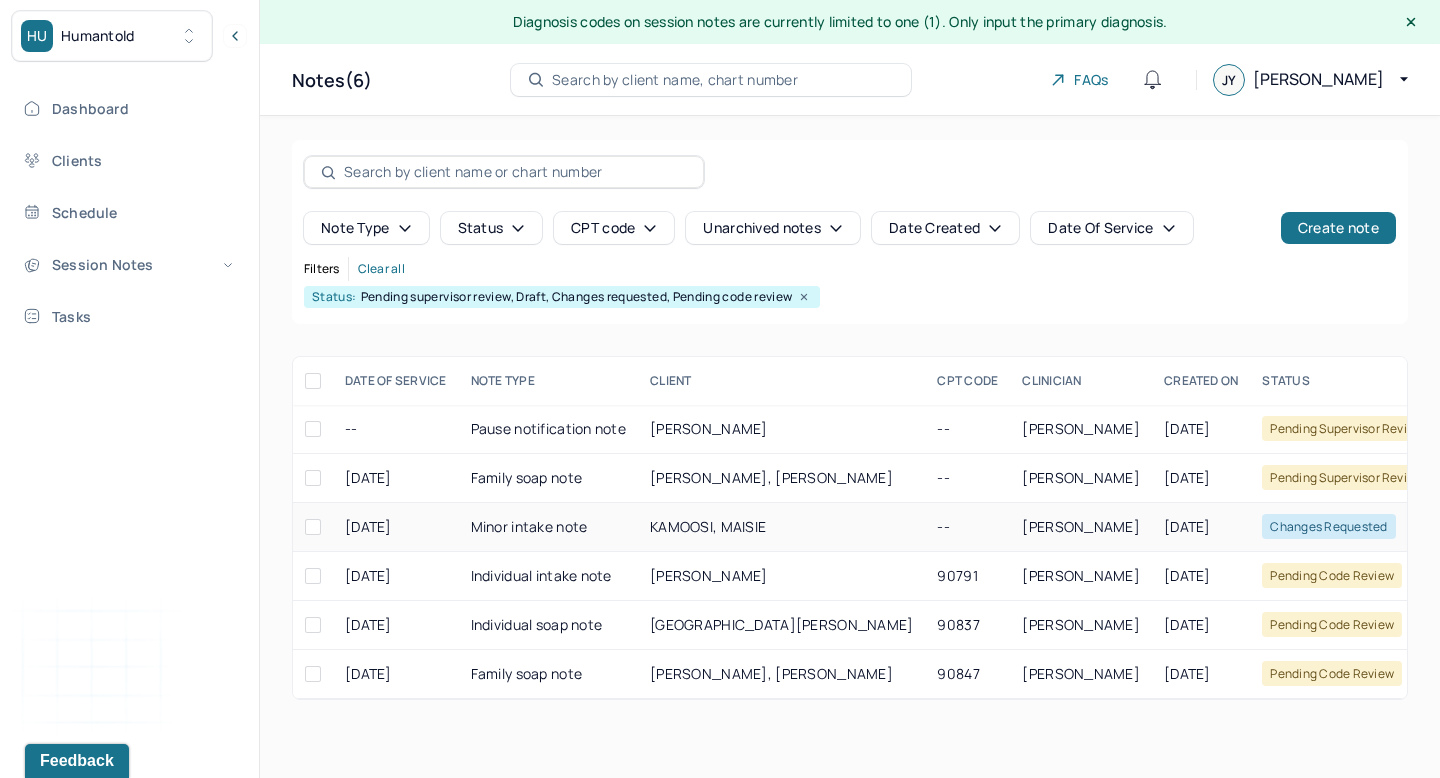 click on "KAMOOSI, MAISIE" at bounding box center [708, 526] 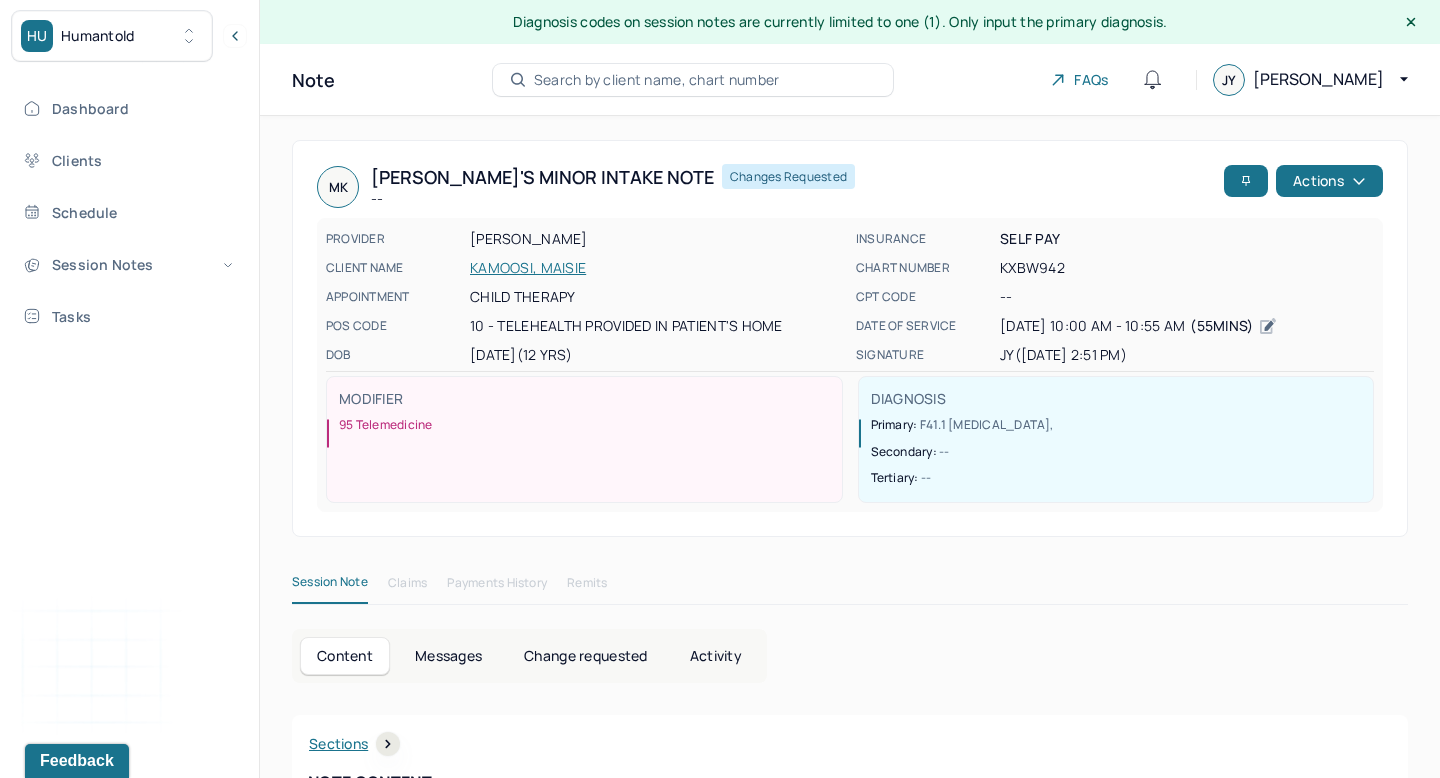 click on "Activity" at bounding box center (716, 656) 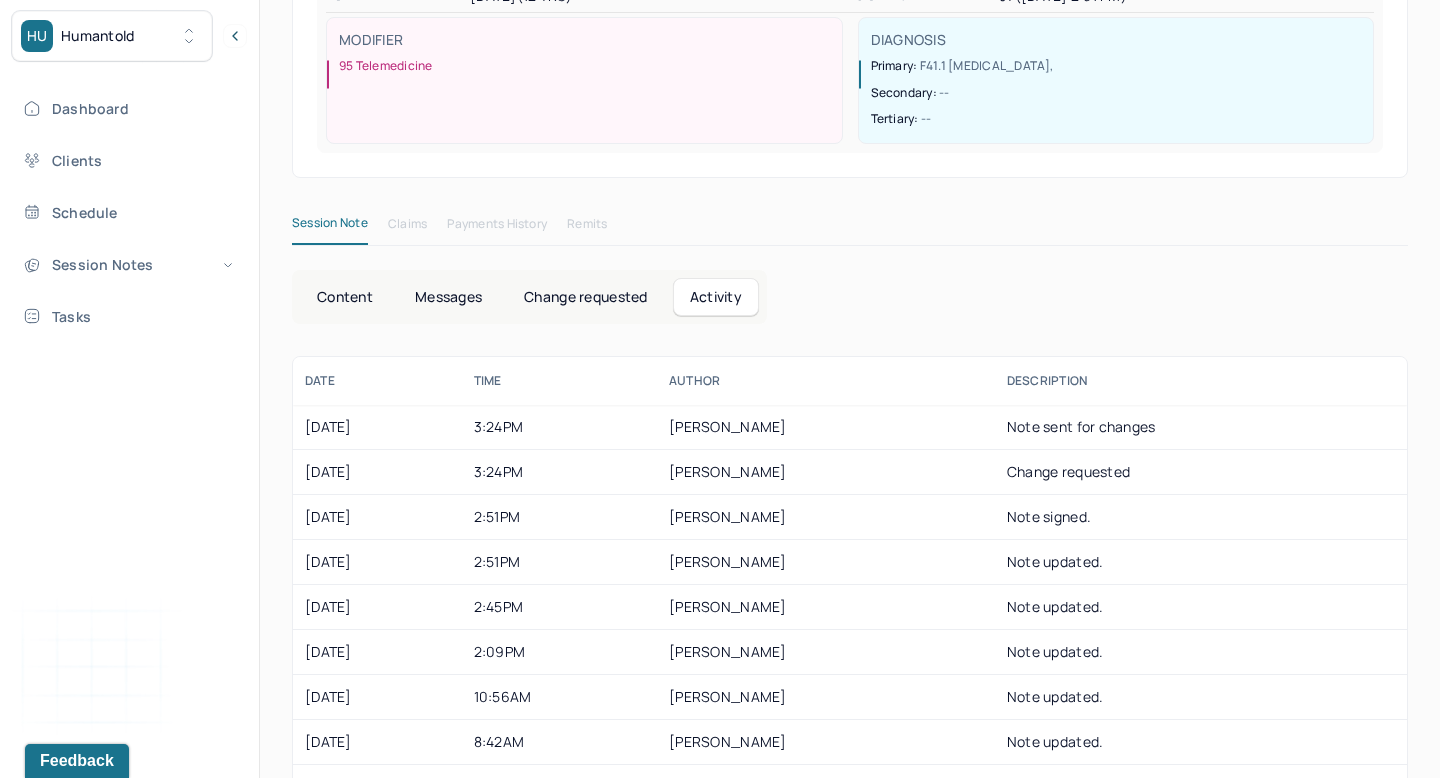 scroll, scrollTop: 365, scrollLeft: 0, axis: vertical 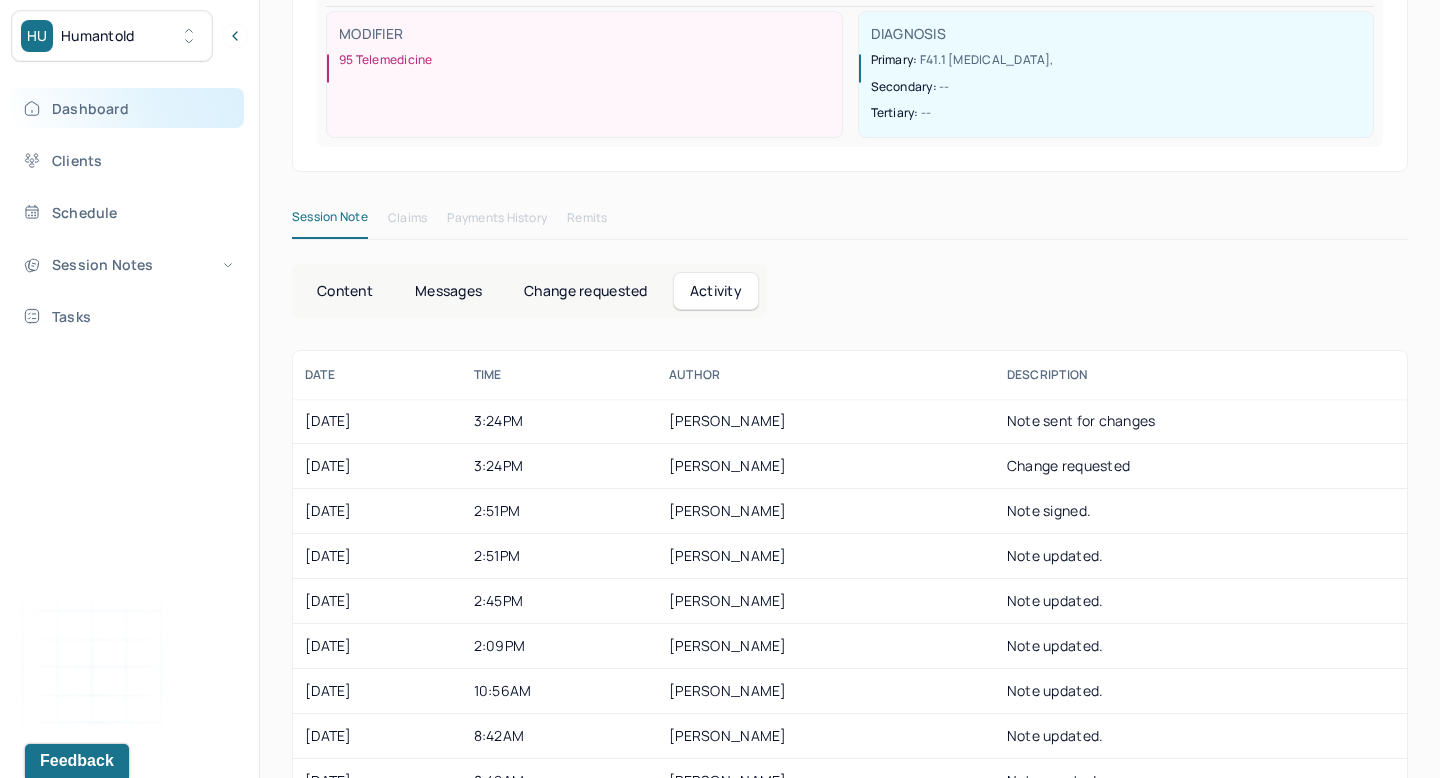 click on "Dashboard" at bounding box center [128, 108] 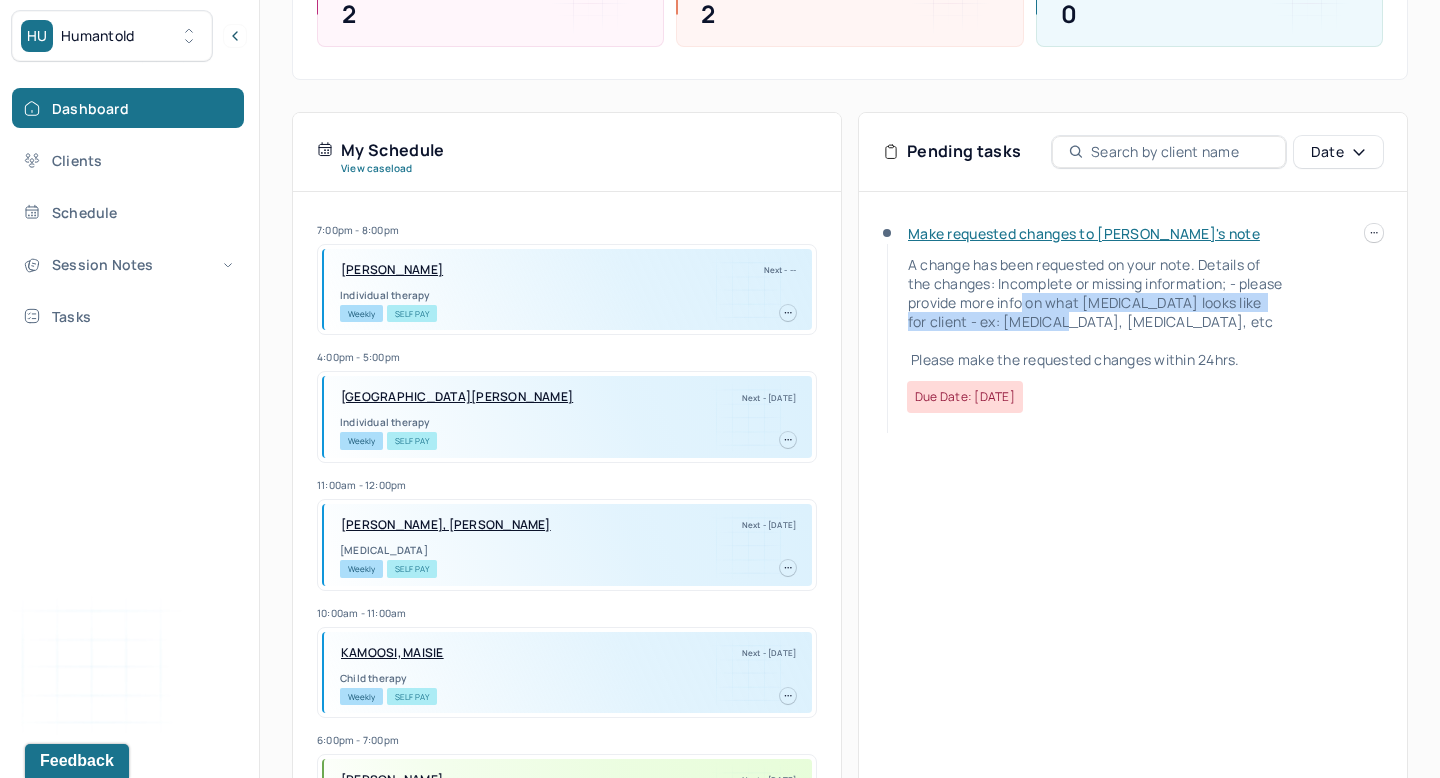 drag, startPoint x: 1067, startPoint y: 304, endPoint x: 1076, endPoint y: 325, distance: 22.847319 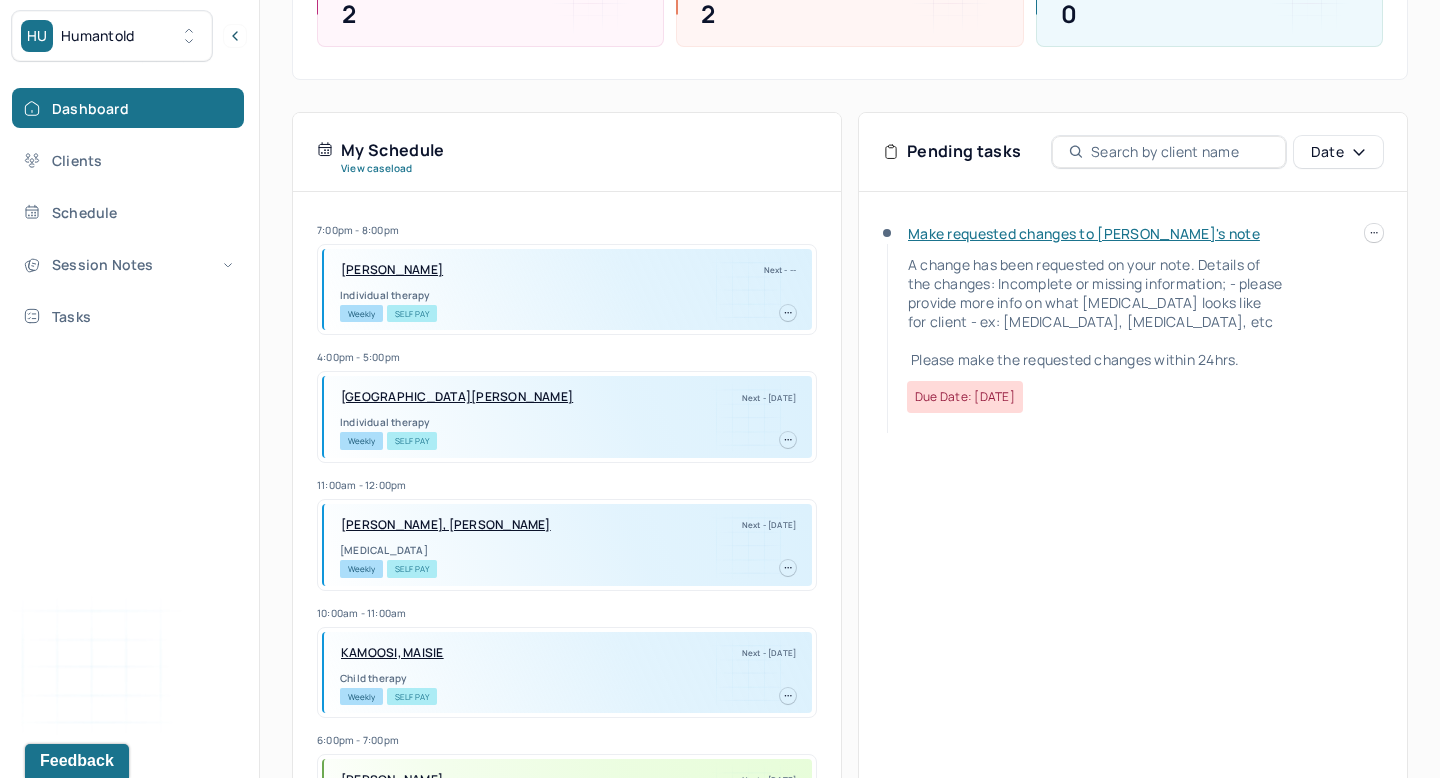 click on "Make requested changes to [PERSON_NAME]'s note" at bounding box center (1084, 233) 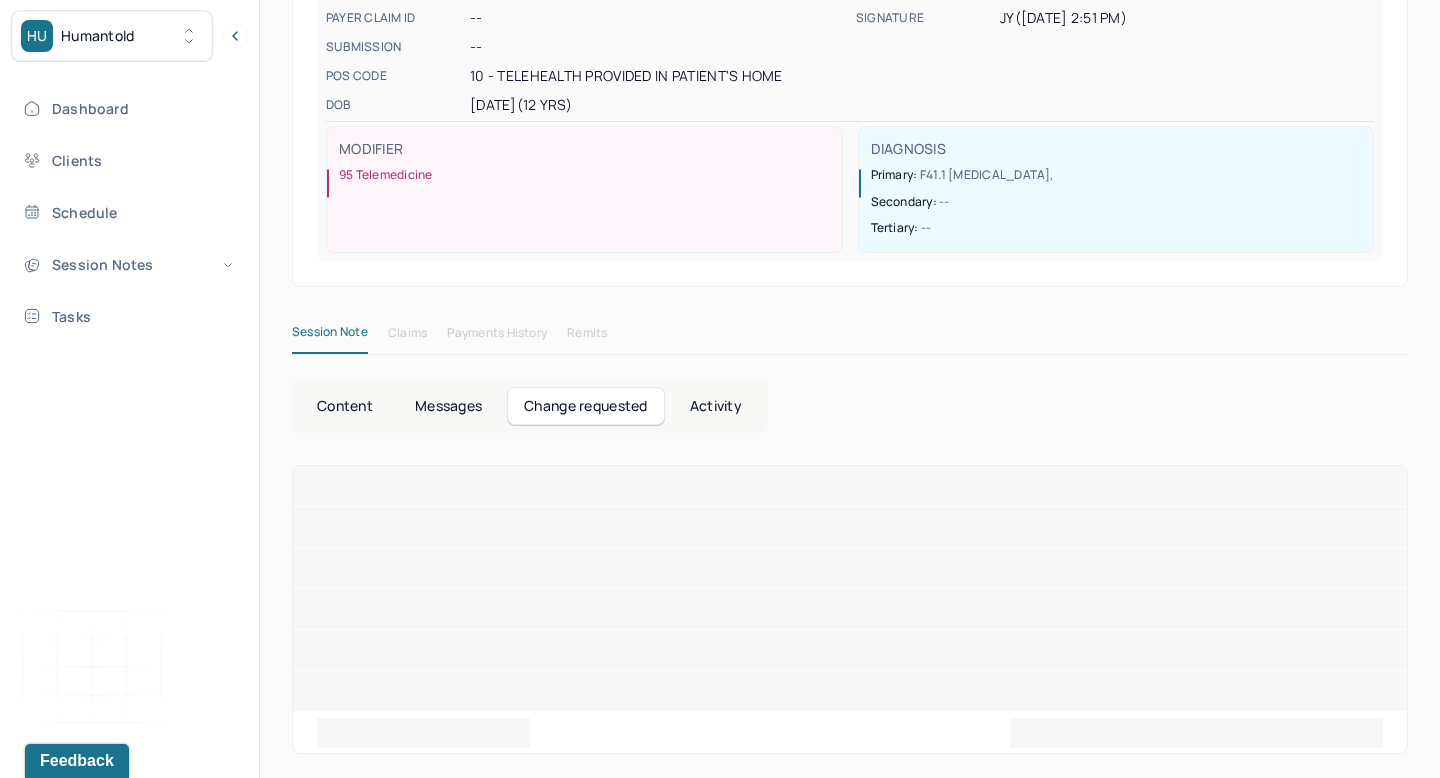 scroll, scrollTop: 162, scrollLeft: 0, axis: vertical 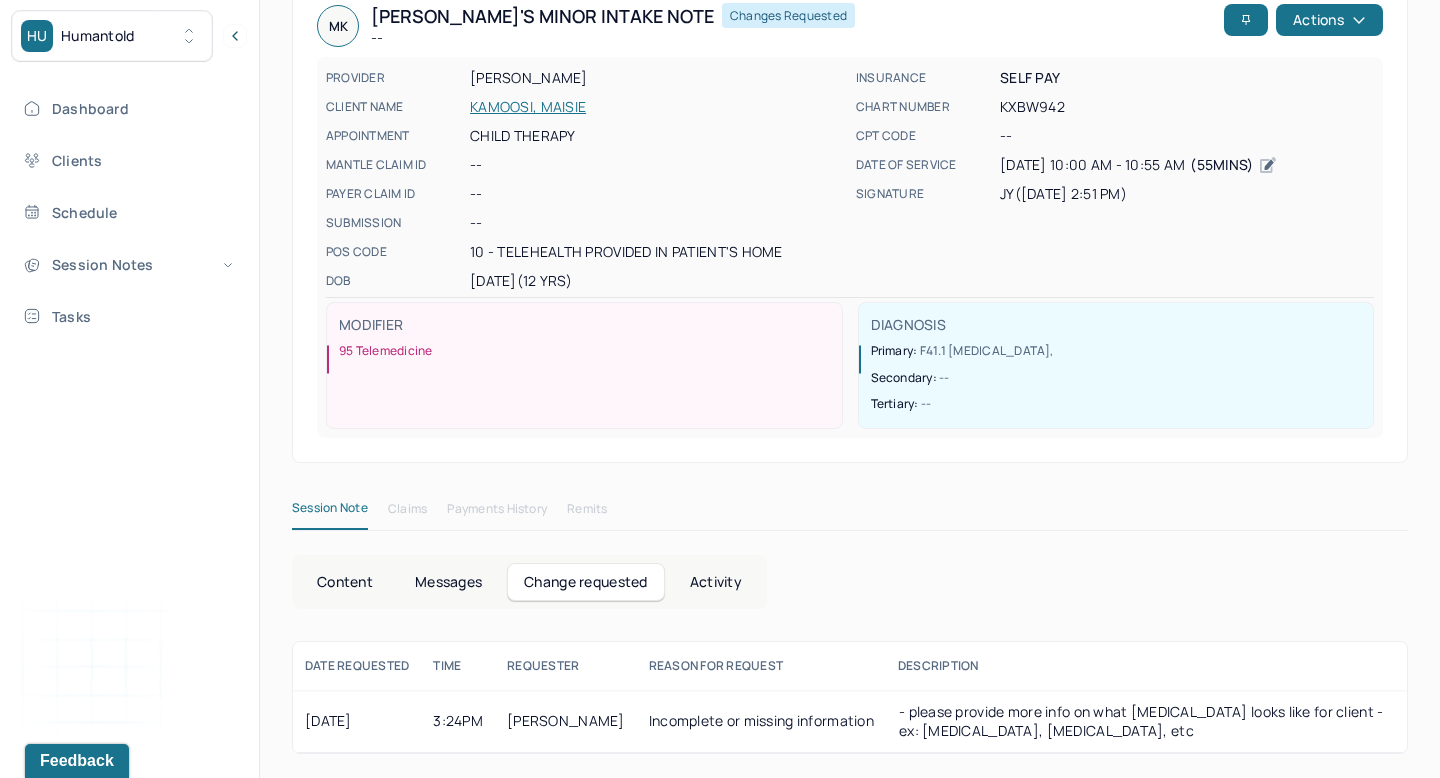 click on "Content" at bounding box center [345, 582] 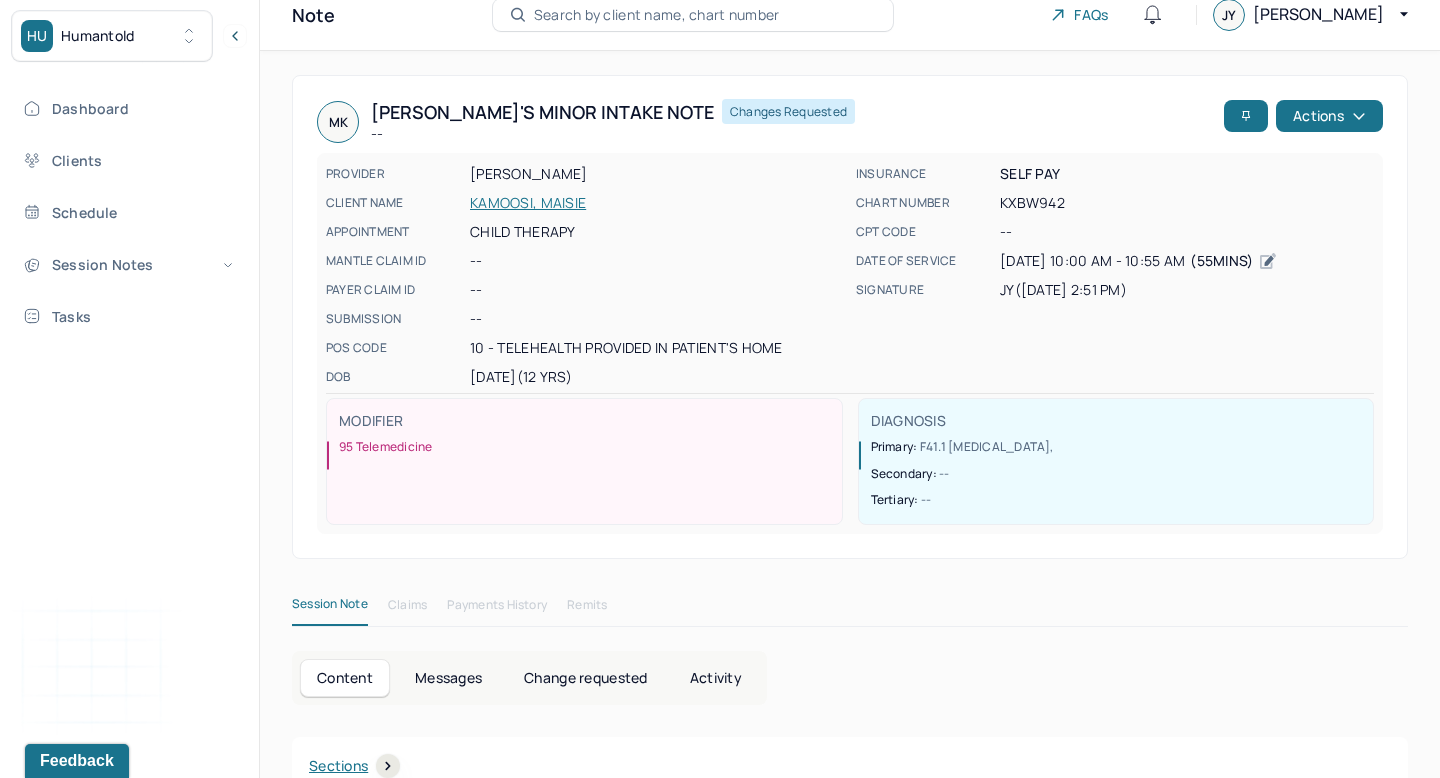 scroll, scrollTop: 83, scrollLeft: 0, axis: vertical 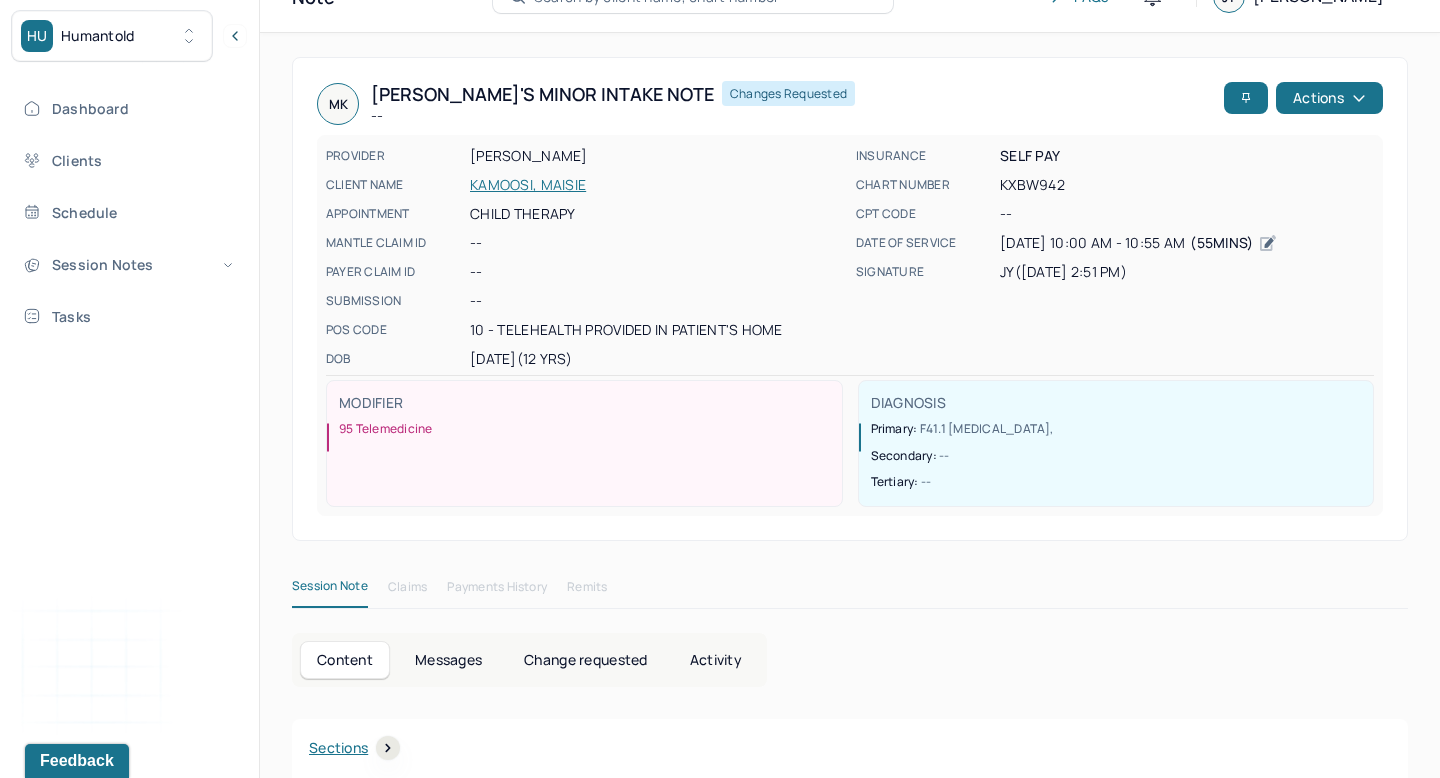 click on "Activity" at bounding box center (716, 660) 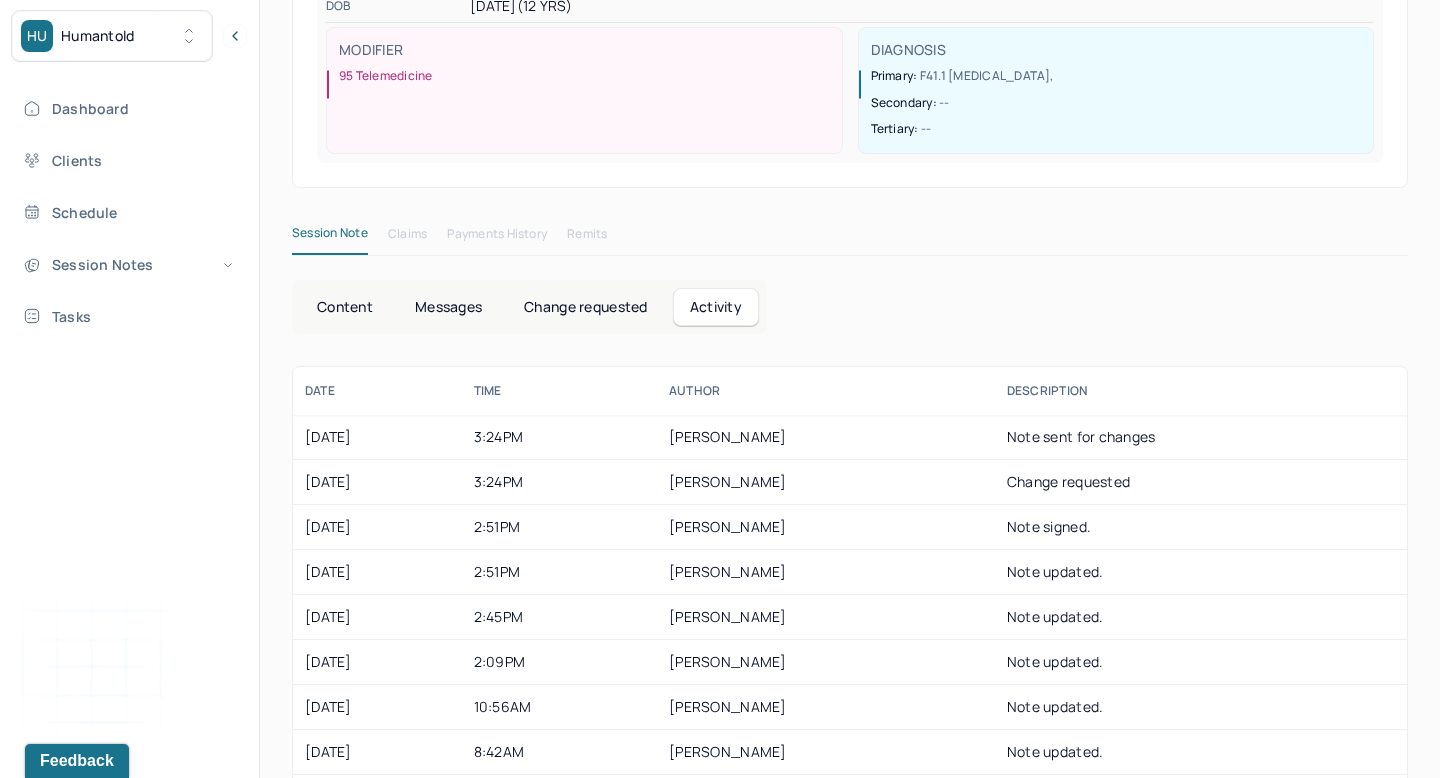 scroll, scrollTop: 438, scrollLeft: 0, axis: vertical 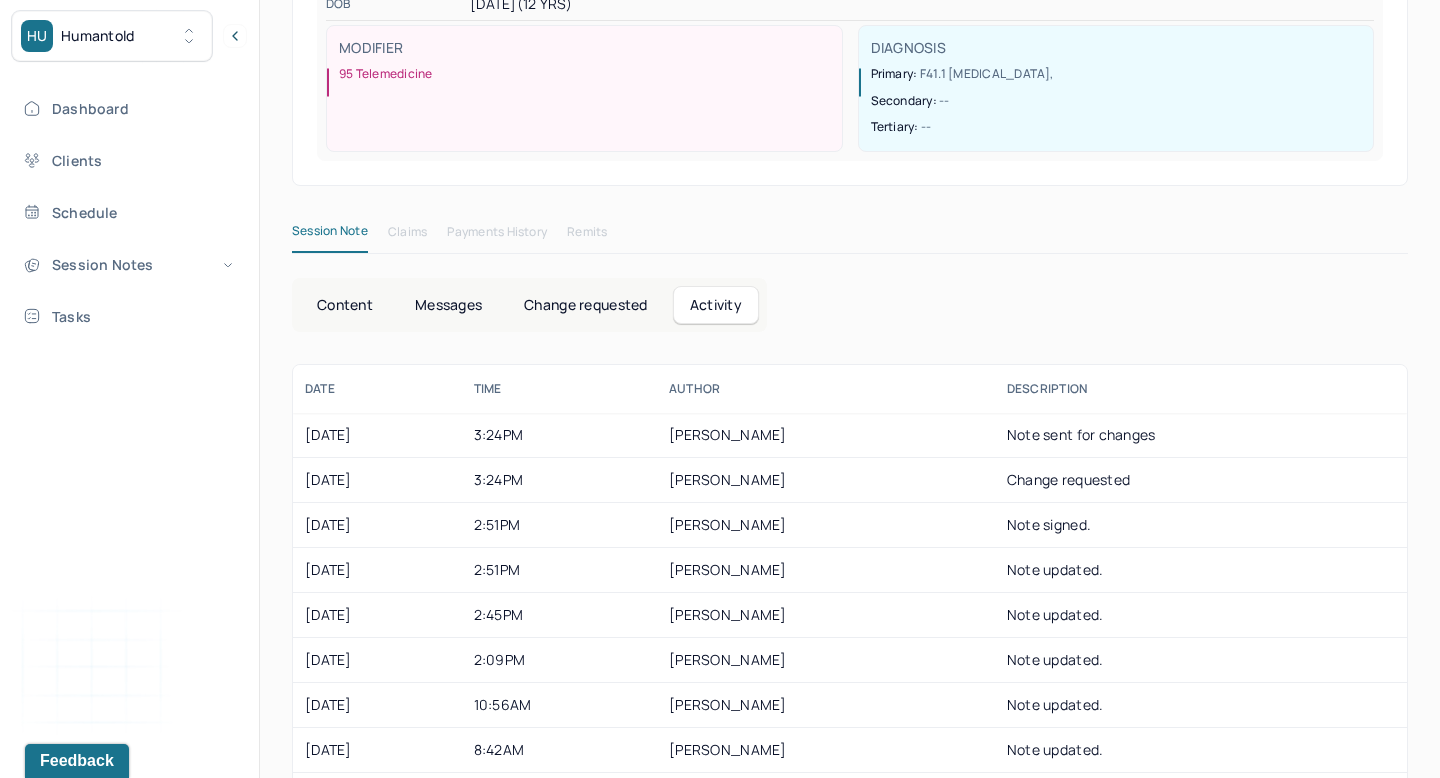click on "Change requested" at bounding box center [585, 305] 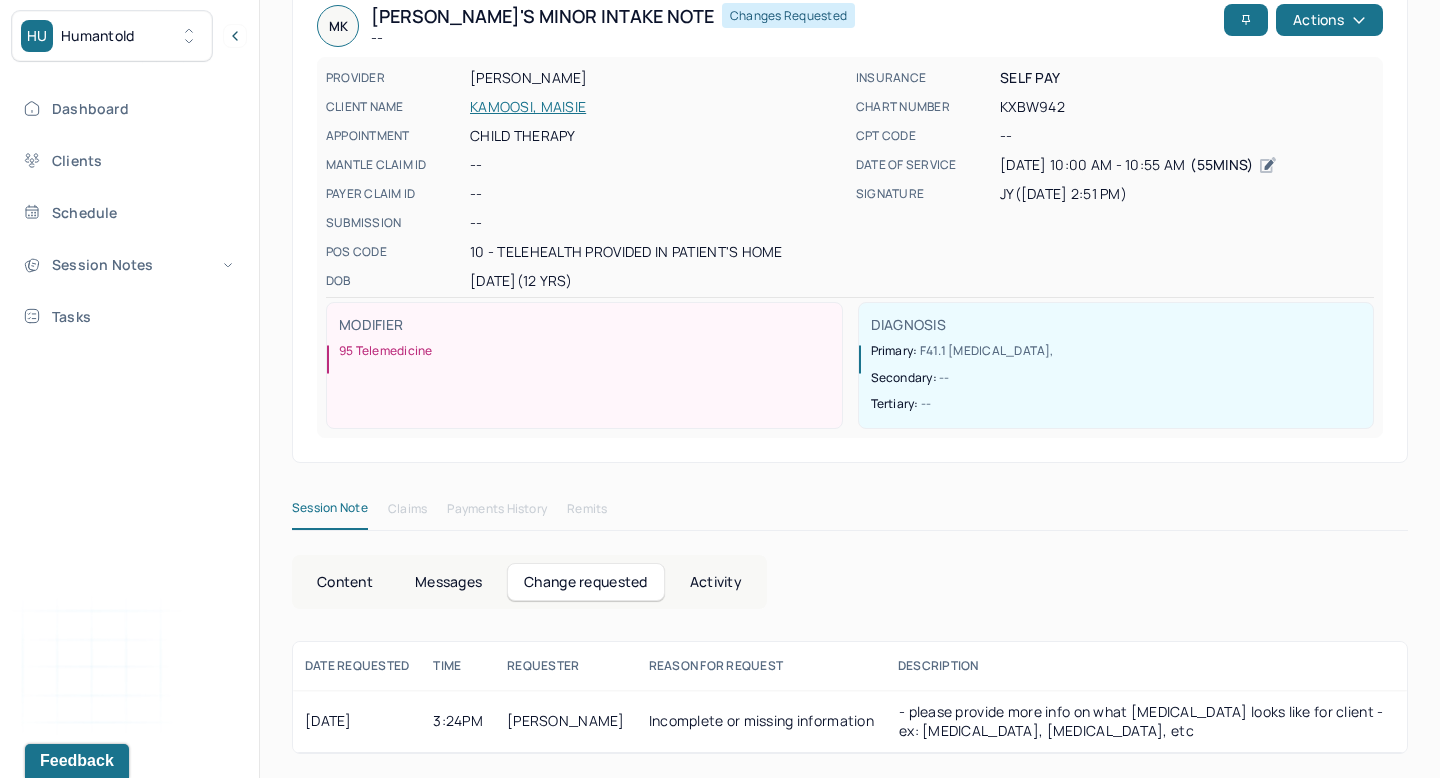 click on "Content" at bounding box center (345, 582) 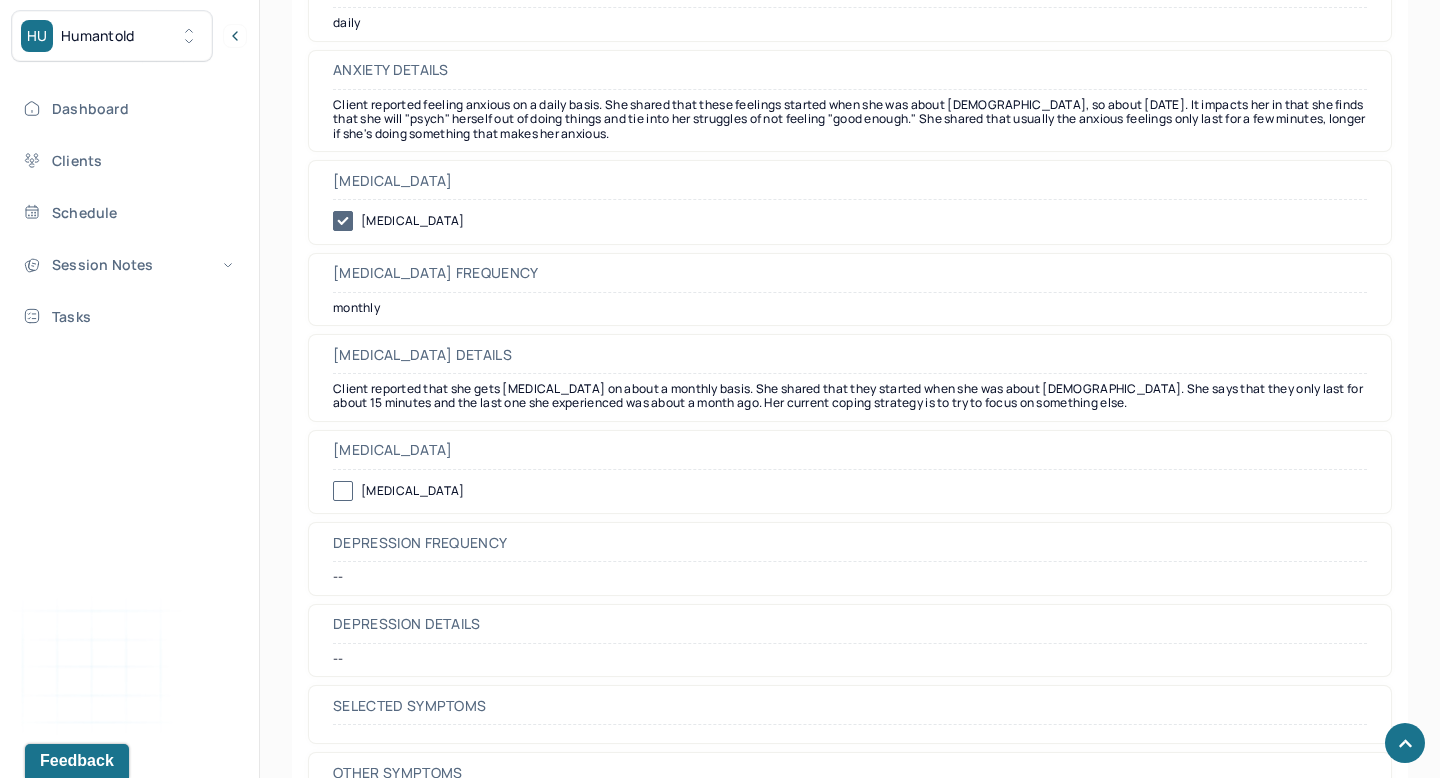 scroll, scrollTop: 3575, scrollLeft: 0, axis: vertical 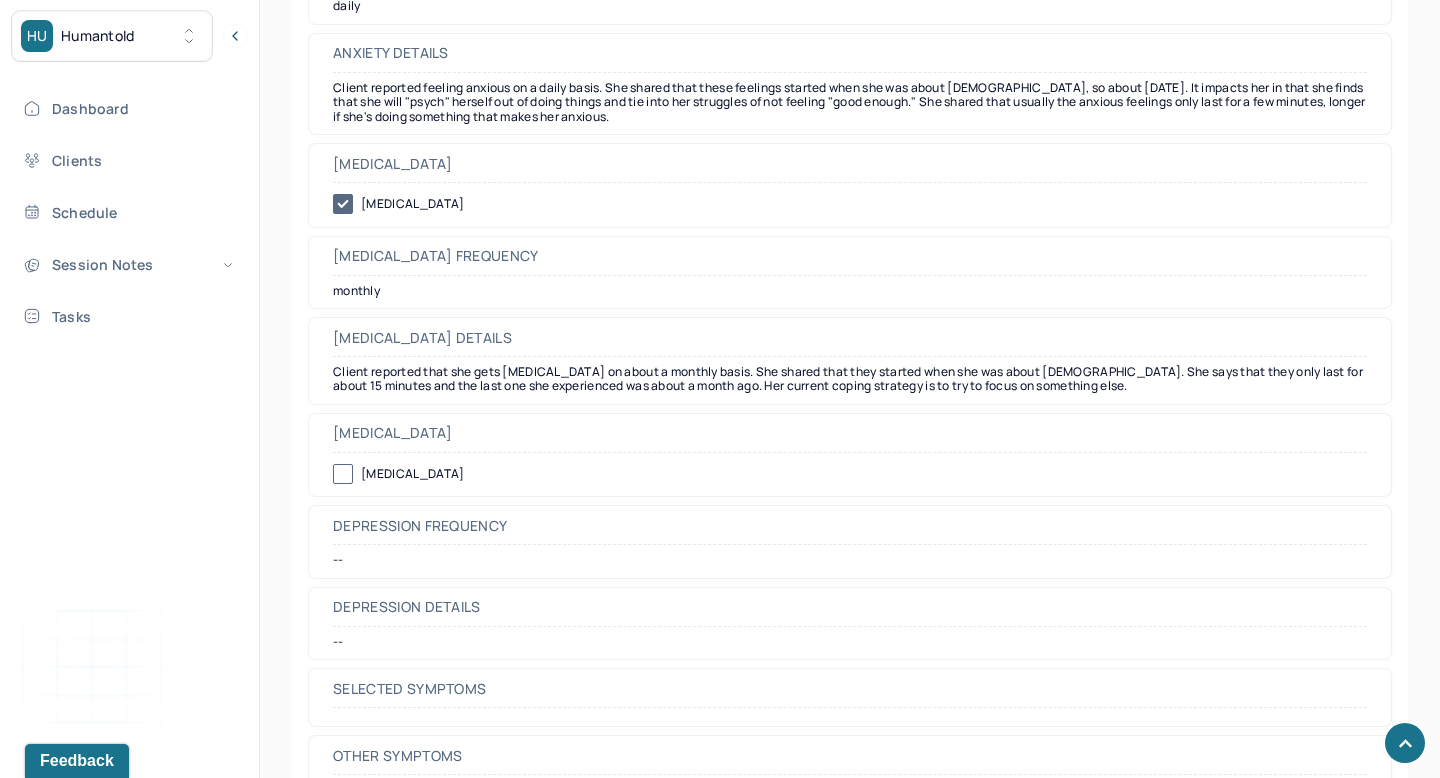 click on "Client reported that she gets [MEDICAL_DATA] on about a monthly basis. She shared that they started when she was about [DEMOGRAPHIC_DATA]. She says that they only last for about 15 minutes and the last one she experienced was about a month ago. Her current coping strategy is to try to focus on something else." at bounding box center [850, 379] 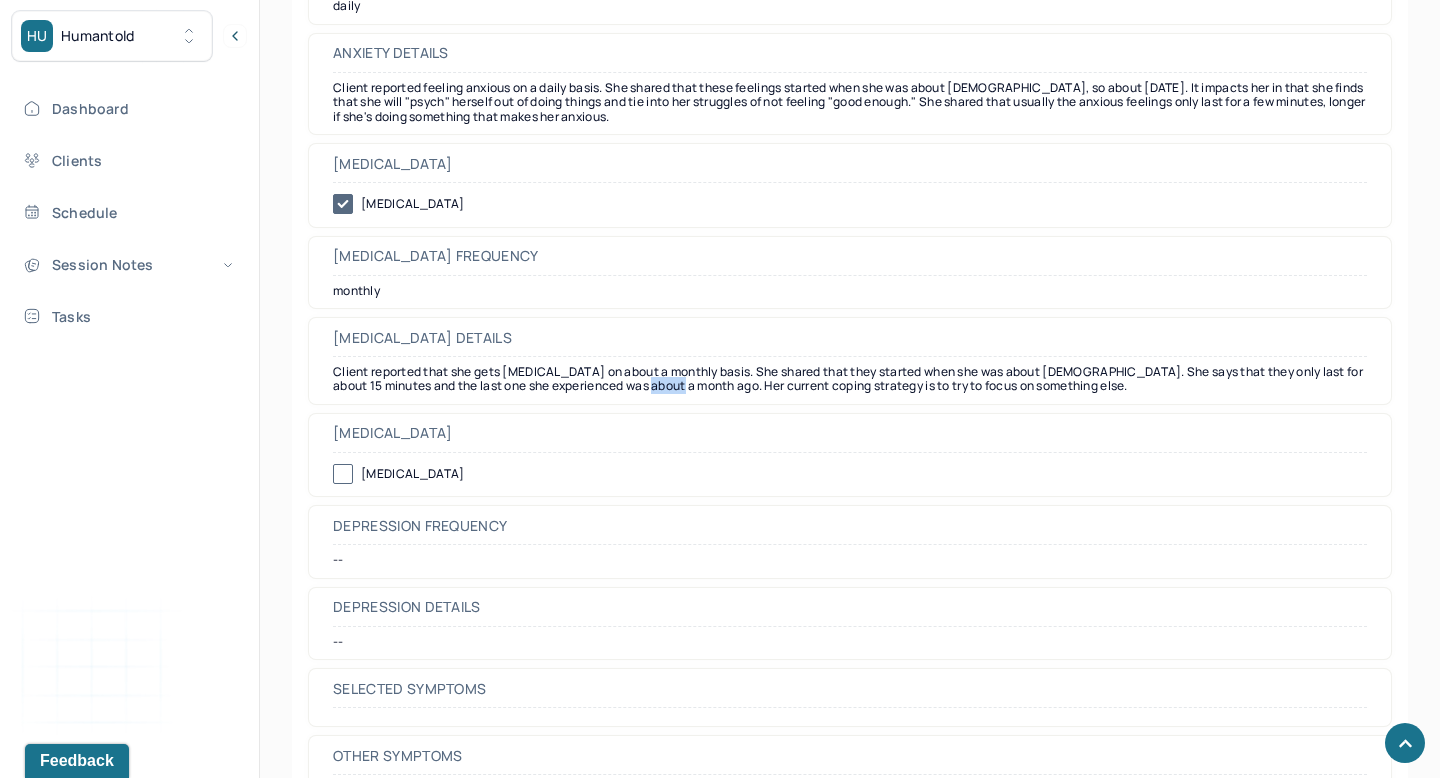 click on "Client reported that she gets [MEDICAL_DATA] on about a monthly basis. She shared that they started when she was about [DEMOGRAPHIC_DATA]. She says that they only last for about 15 minutes and the last one she experienced was about a month ago. Her current coping strategy is to try to focus on something else." at bounding box center [850, 379] 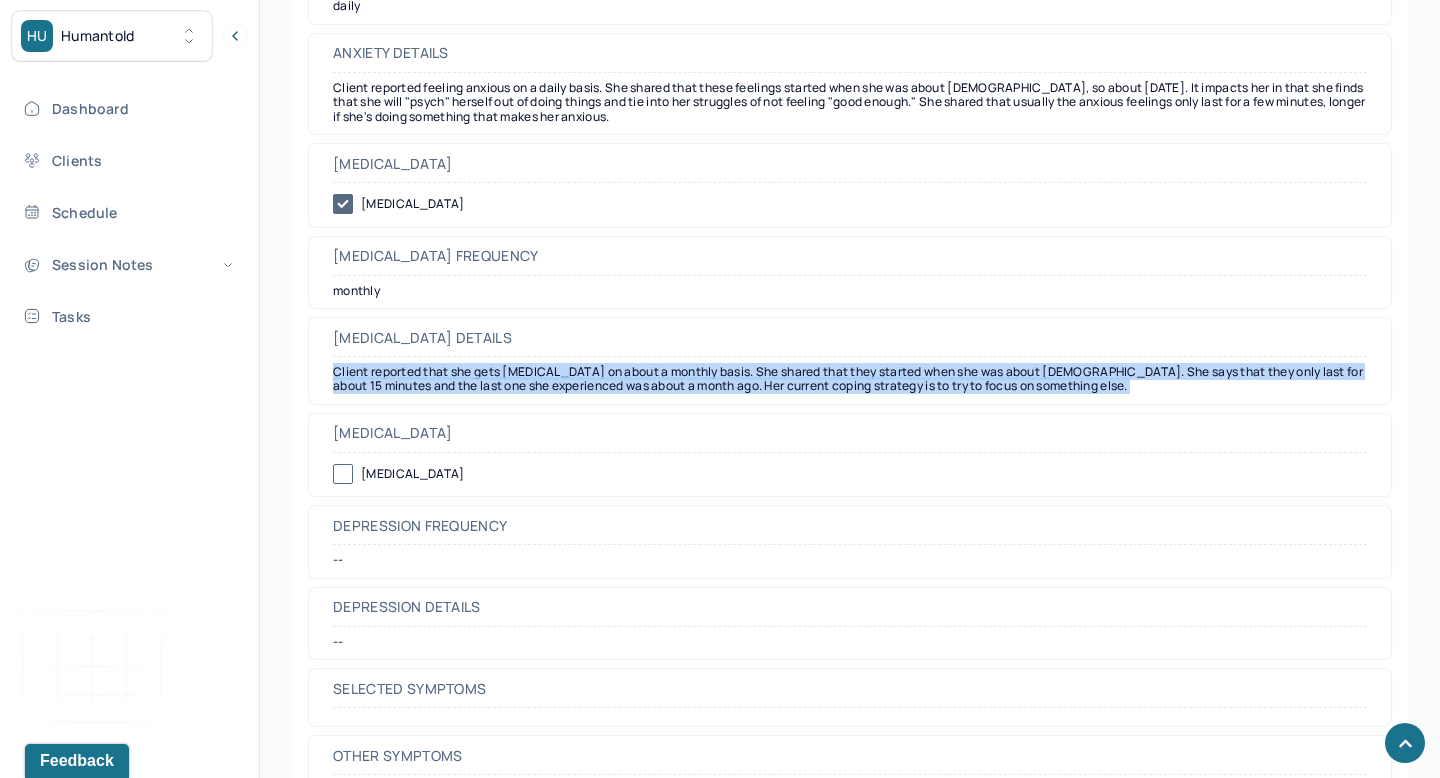 click on "Client reported that she gets [MEDICAL_DATA] on about a monthly basis. She shared that they started when she was about [DEMOGRAPHIC_DATA]. She says that they only last for about 15 minutes and the last one she experienced was about a month ago. Her current coping strategy is to try to focus on something else." at bounding box center [850, 379] 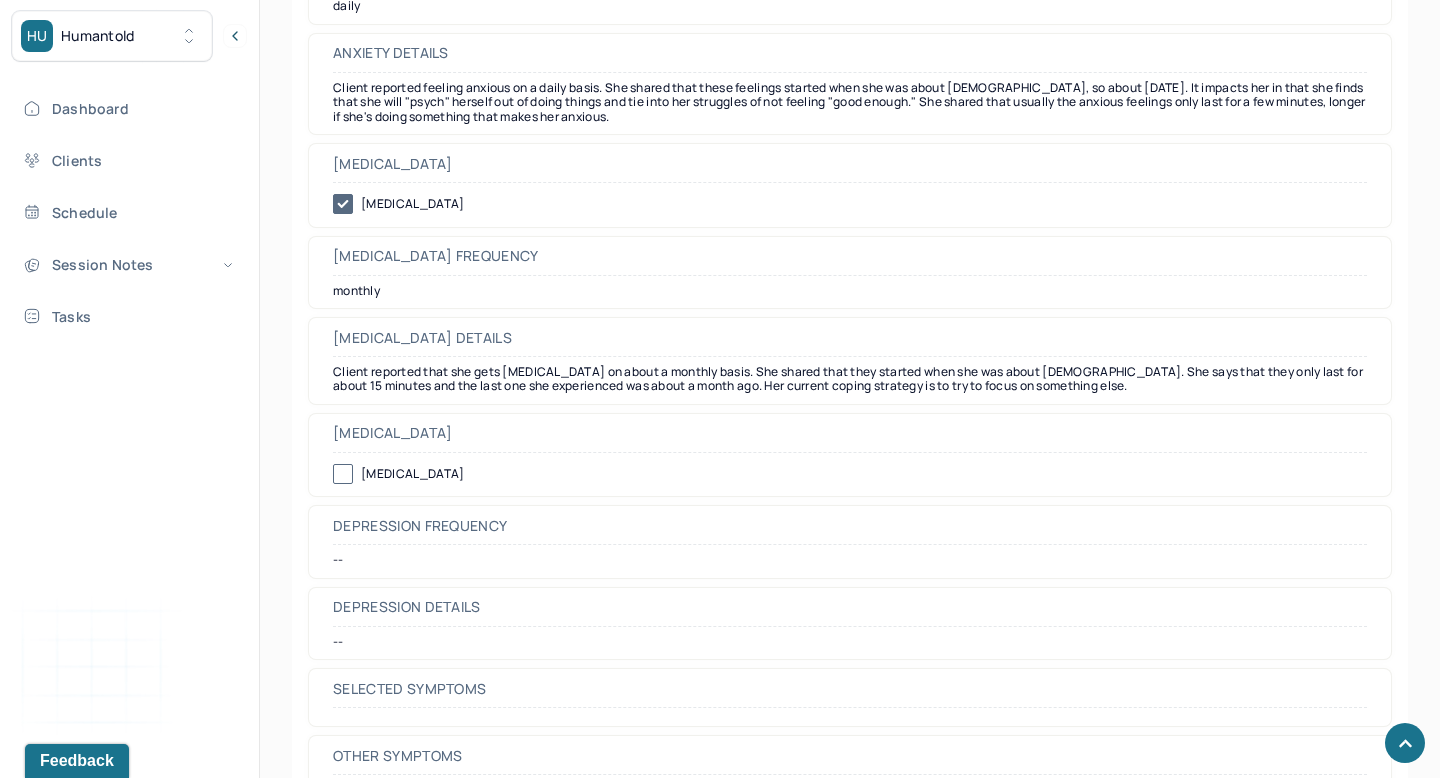 click on "Client reported that she gets [MEDICAL_DATA] on about a monthly basis. She shared that they started when she was about [DEMOGRAPHIC_DATA]. She says that they only last for about 15 minutes and the last one she experienced was about a month ago. Her current coping strategy is to try to focus on something else." at bounding box center (850, 379) 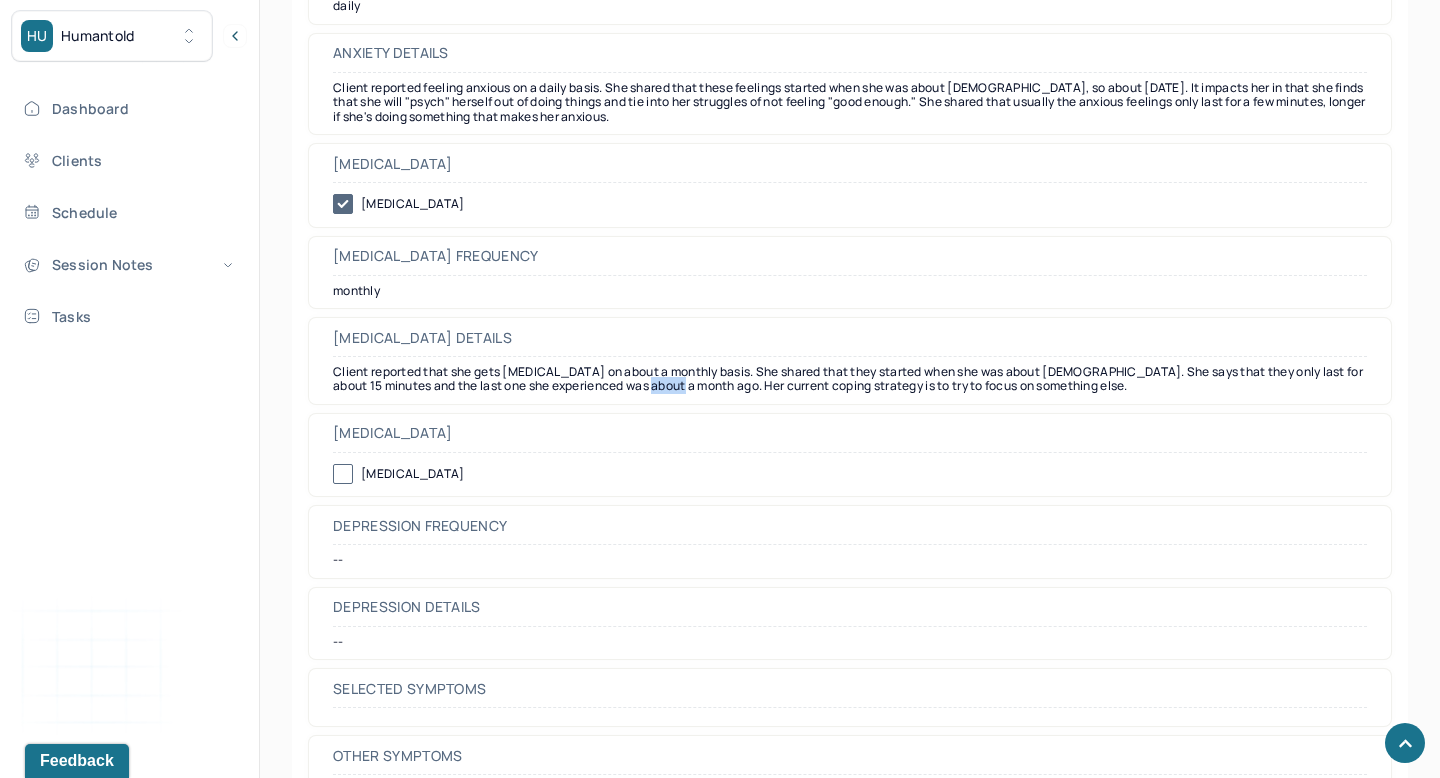 click on "Client reported that she gets [MEDICAL_DATA] on about a monthly basis. She shared that they started when she was about [DEMOGRAPHIC_DATA]. She says that they only last for about 15 minutes and the last one she experienced was about a month ago. Her current coping strategy is to try to focus on something else." at bounding box center (850, 379) 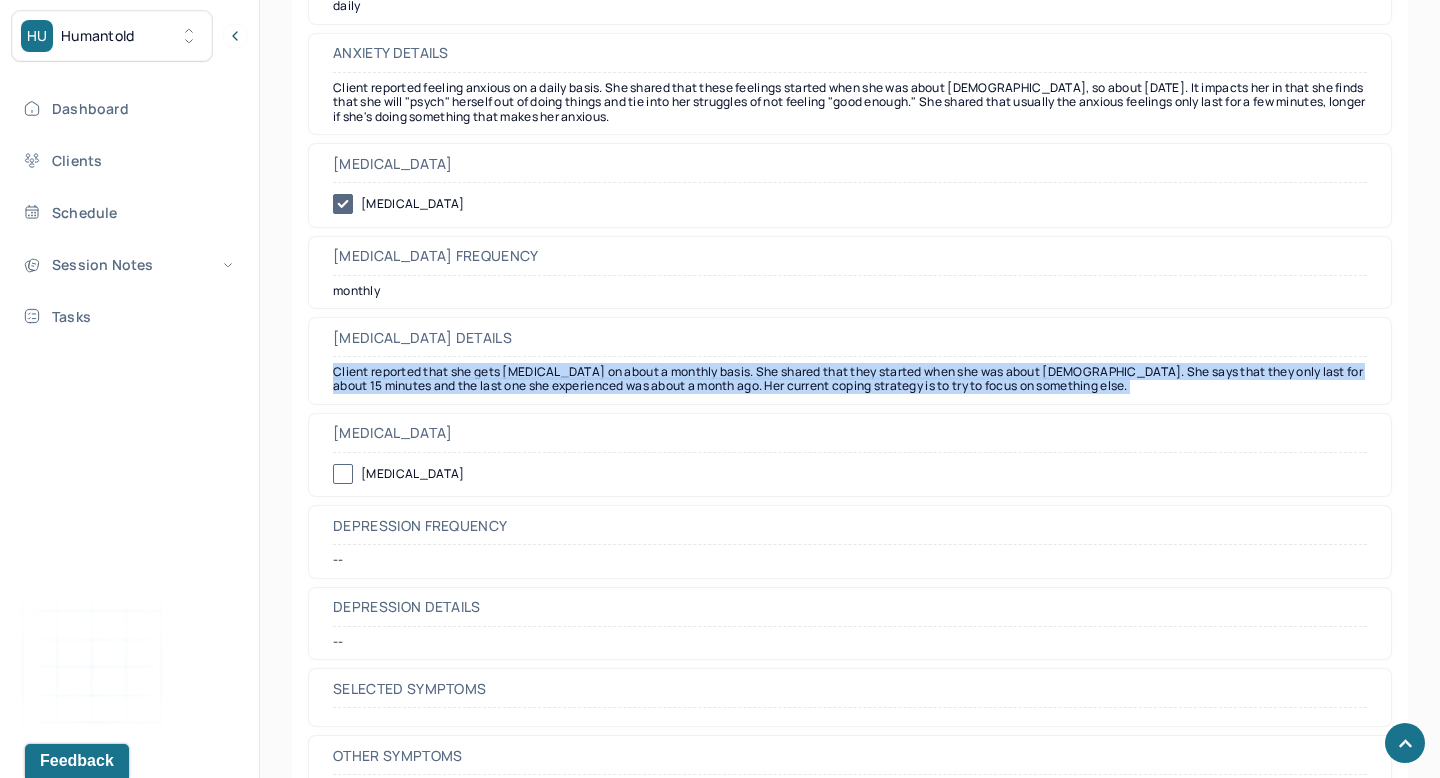 click on "Client reported that she gets [MEDICAL_DATA] on about a monthly basis. She shared that they started when she was about [DEMOGRAPHIC_DATA]. She says that they only last for about 15 minutes and the last one she experienced was about a month ago. Her current coping strategy is to try to focus on something else." at bounding box center [850, 379] 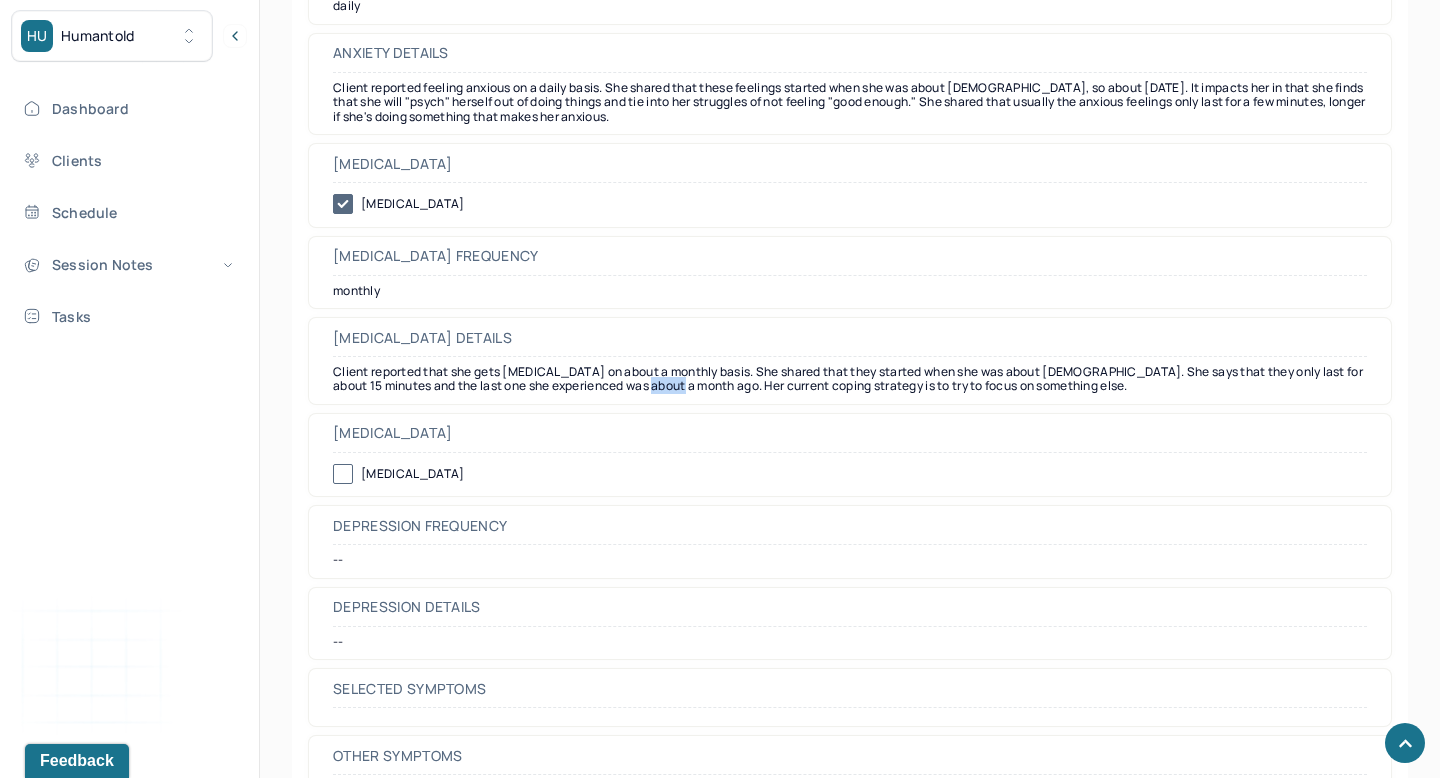 click on "Client reported that she gets [MEDICAL_DATA] on about a monthly basis. She shared that they started when she was about [DEMOGRAPHIC_DATA]. She says that they only last for about 15 minutes and the last one she experienced was about a month ago. Her current coping strategy is to try to focus on something else." at bounding box center (850, 379) 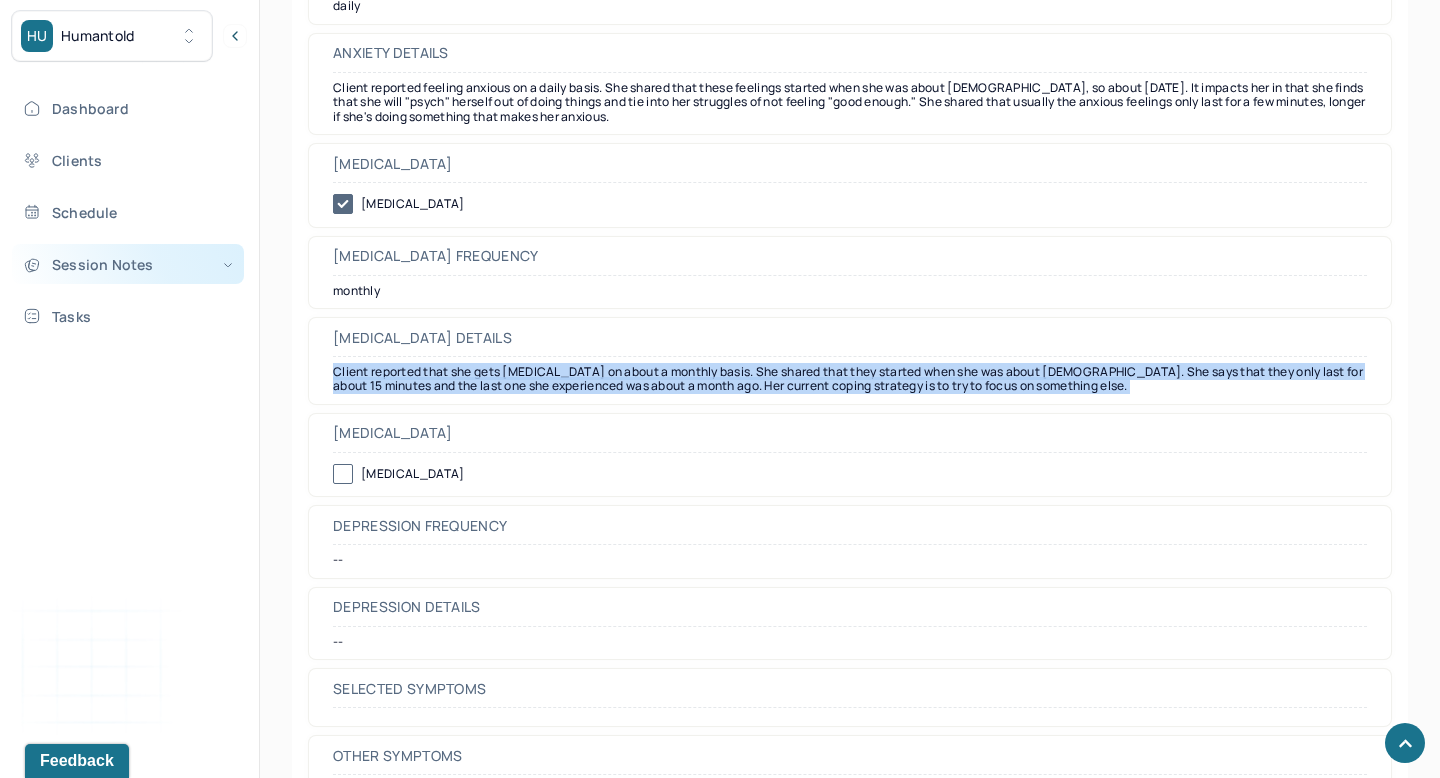 click on "Session Notes" at bounding box center (128, 264) 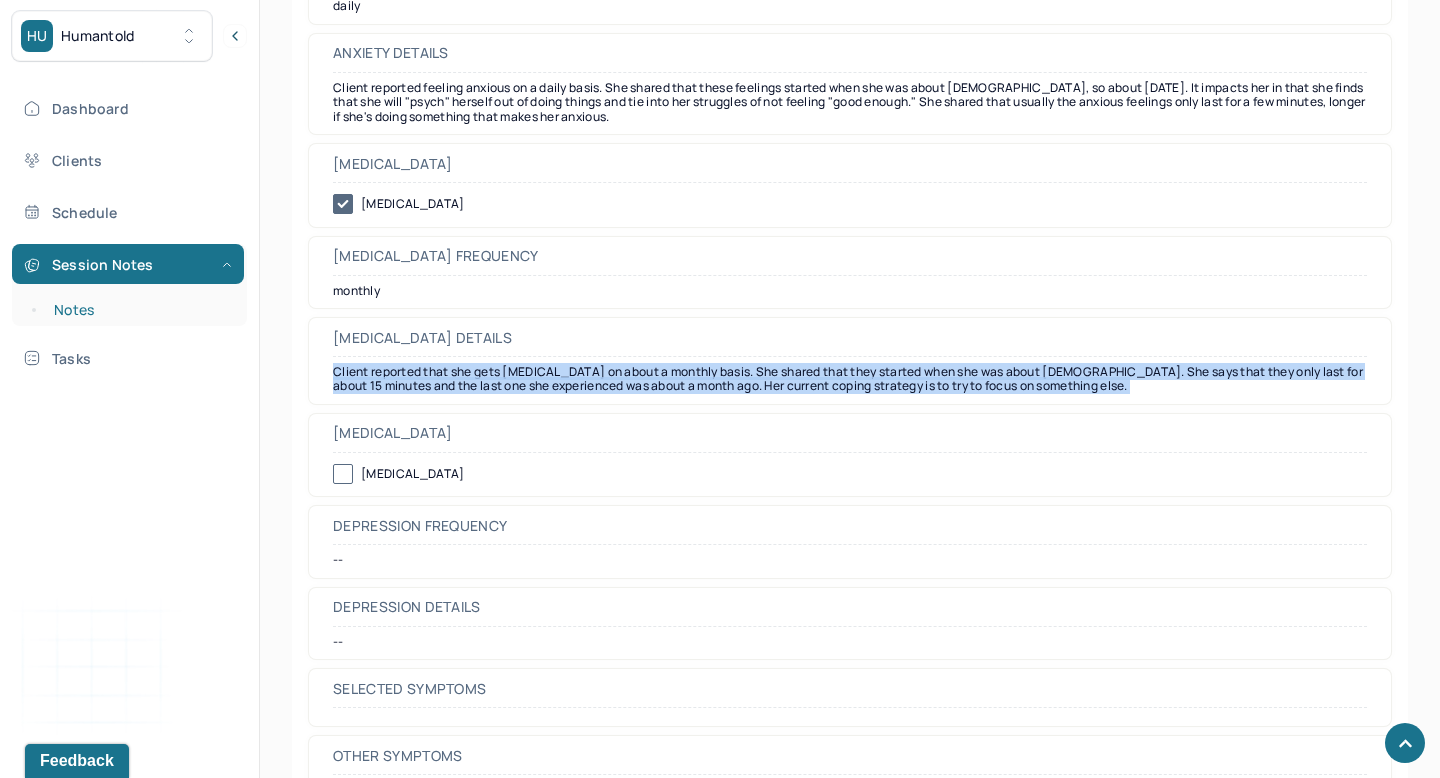 click on "Notes" at bounding box center (139, 310) 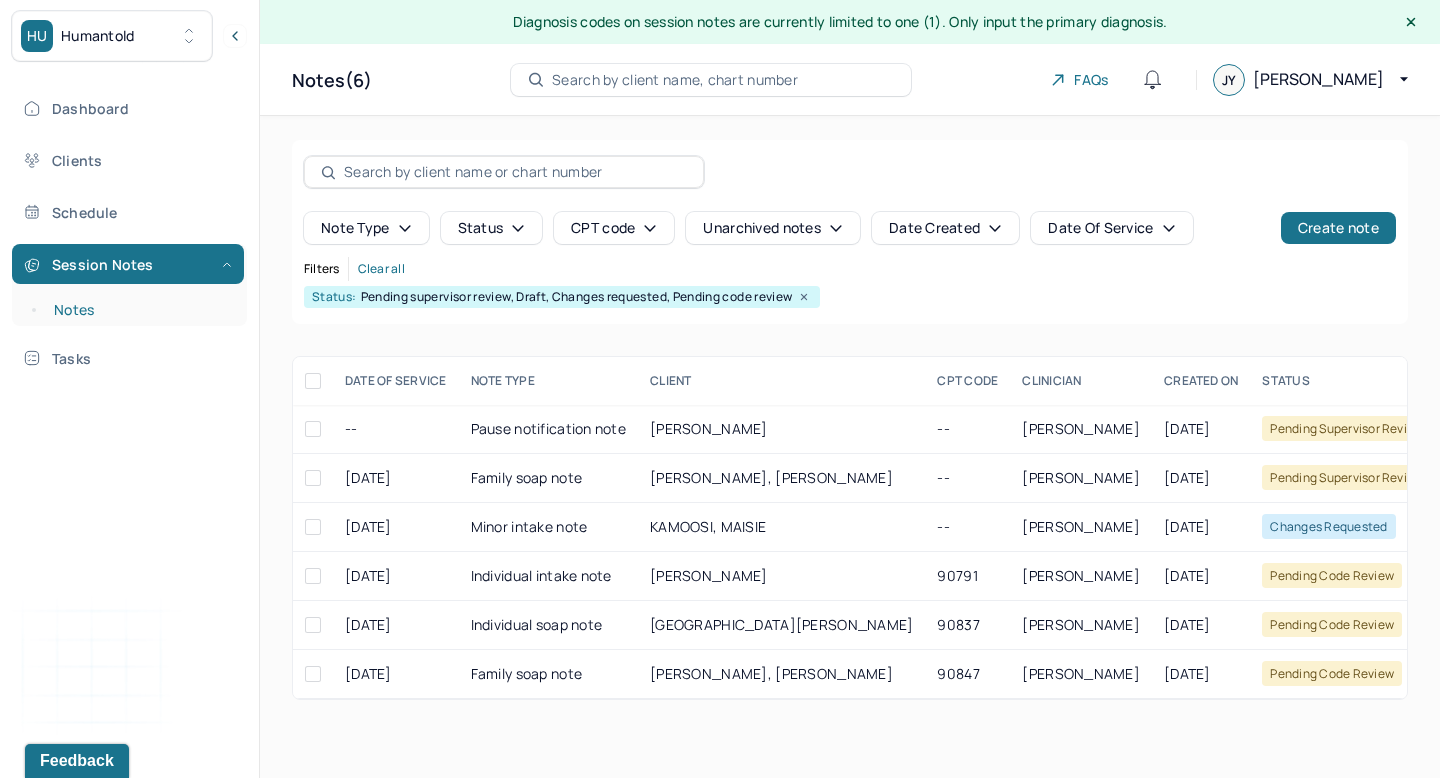 scroll, scrollTop: 0, scrollLeft: 0, axis: both 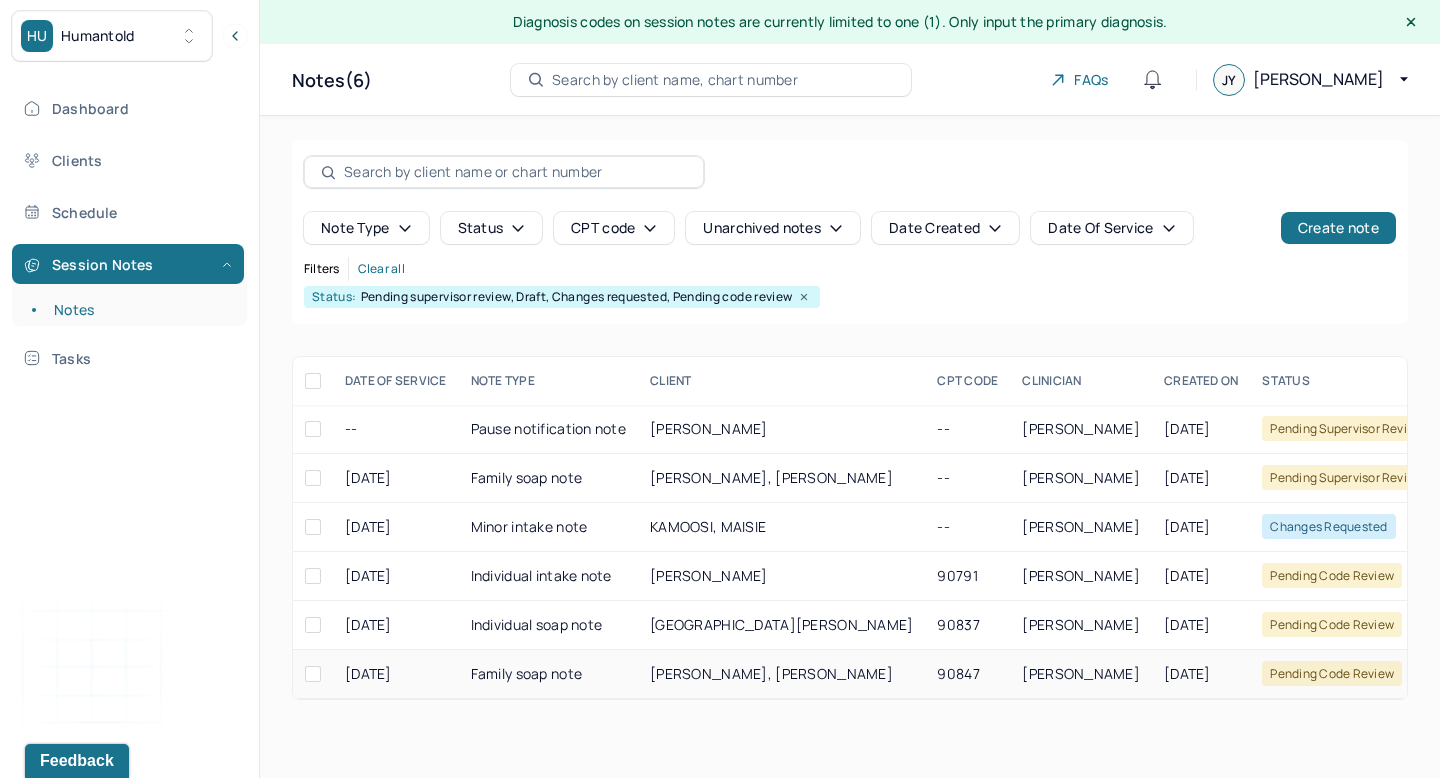 click on "[DATE]" at bounding box center (1201, 674) 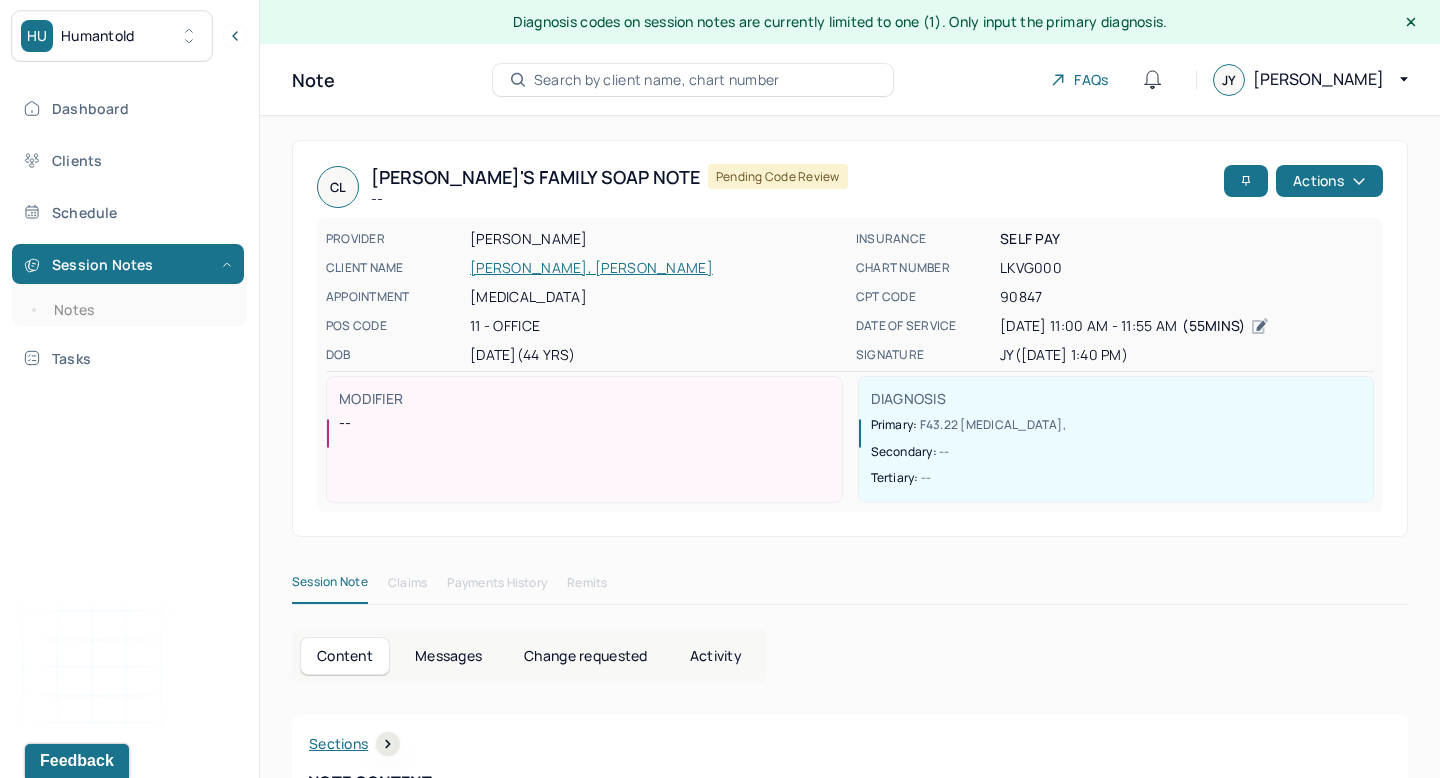 click on "Activity" at bounding box center [716, 656] 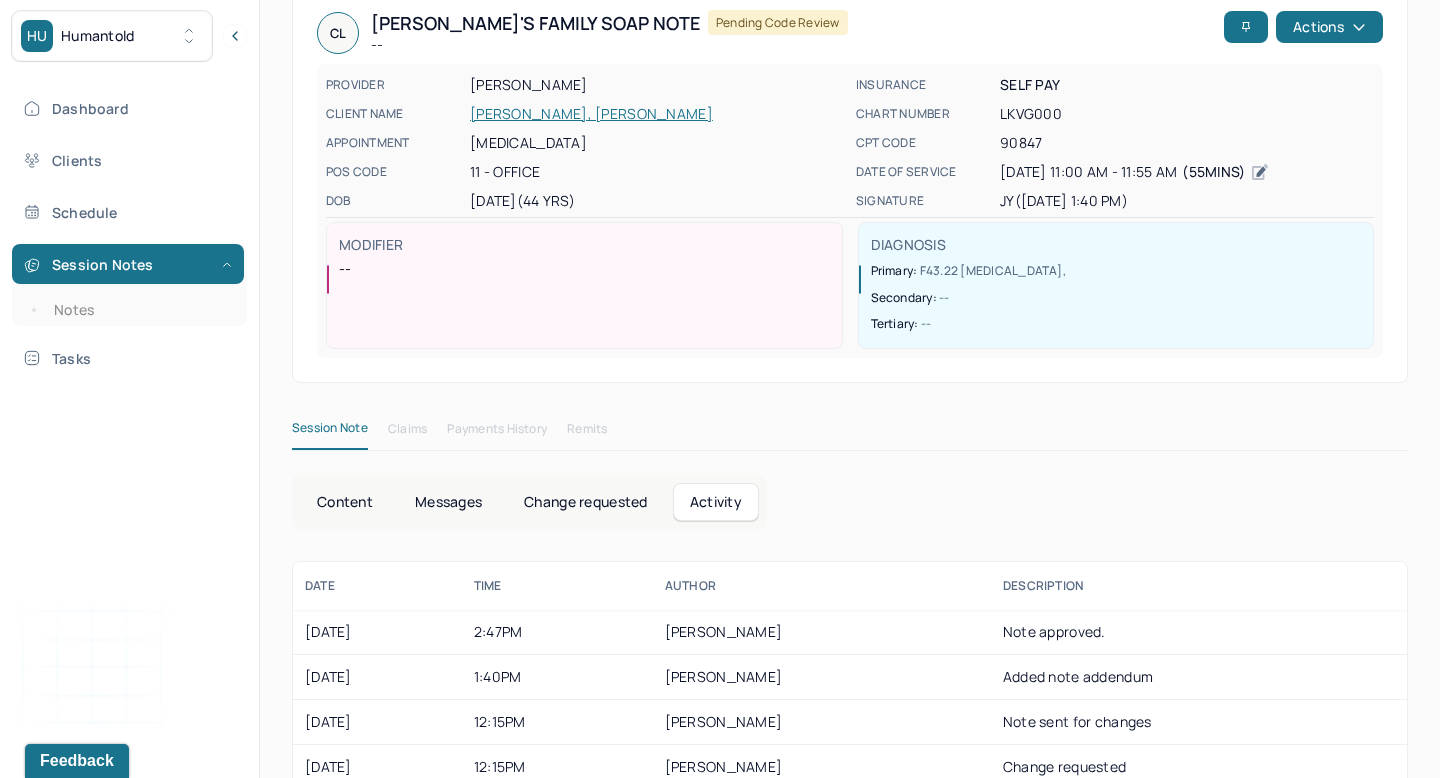 scroll, scrollTop: 200, scrollLeft: 0, axis: vertical 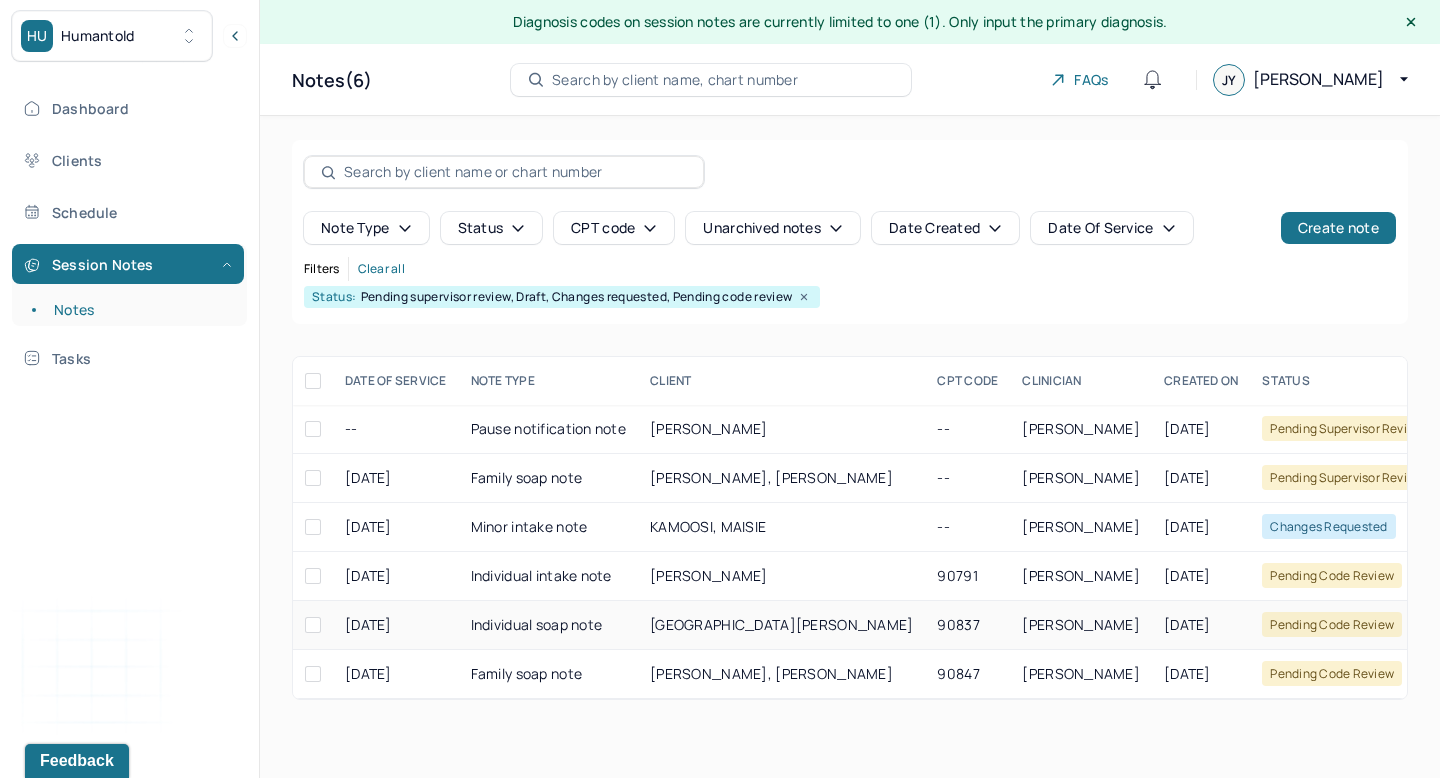click on "[DATE]" at bounding box center [1201, 625] 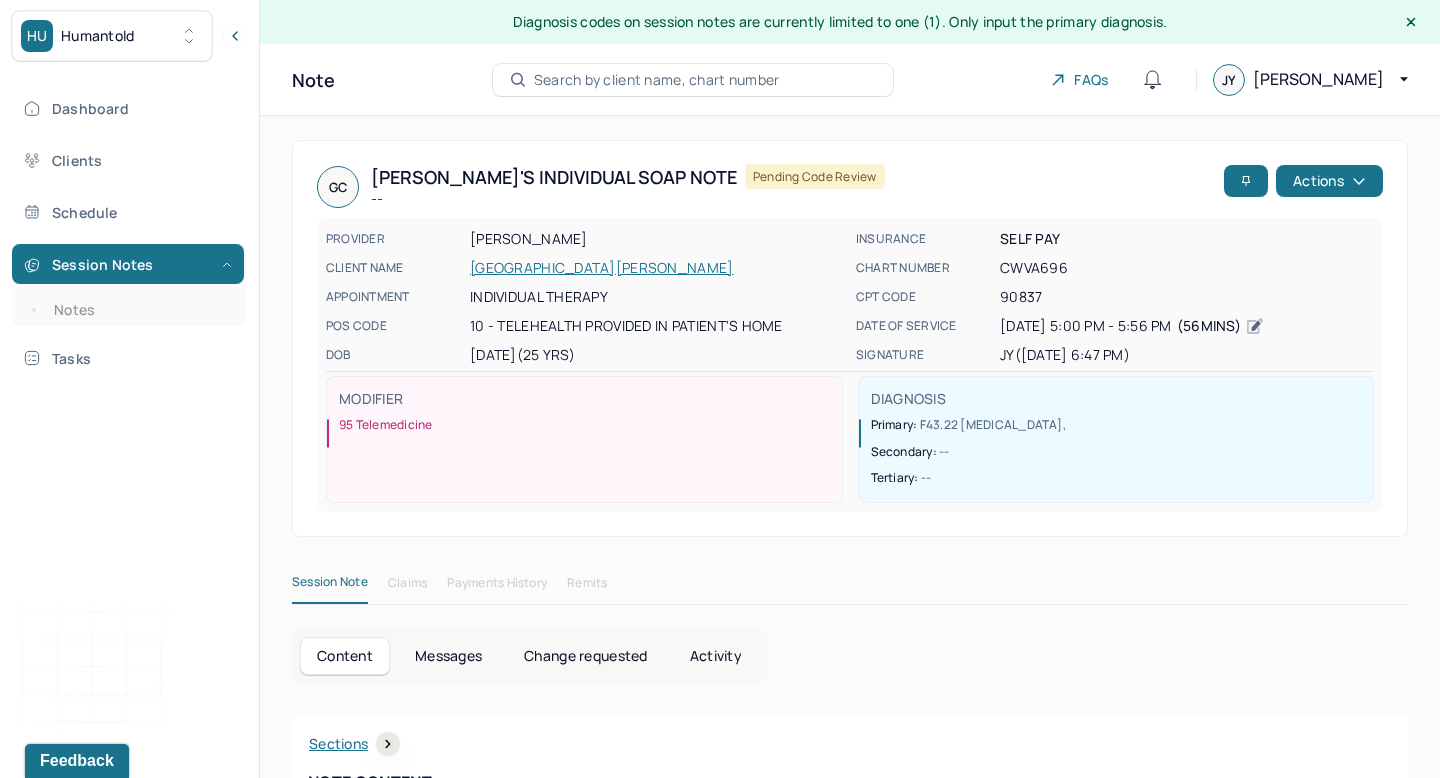 click on "Activity" at bounding box center (716, 656) 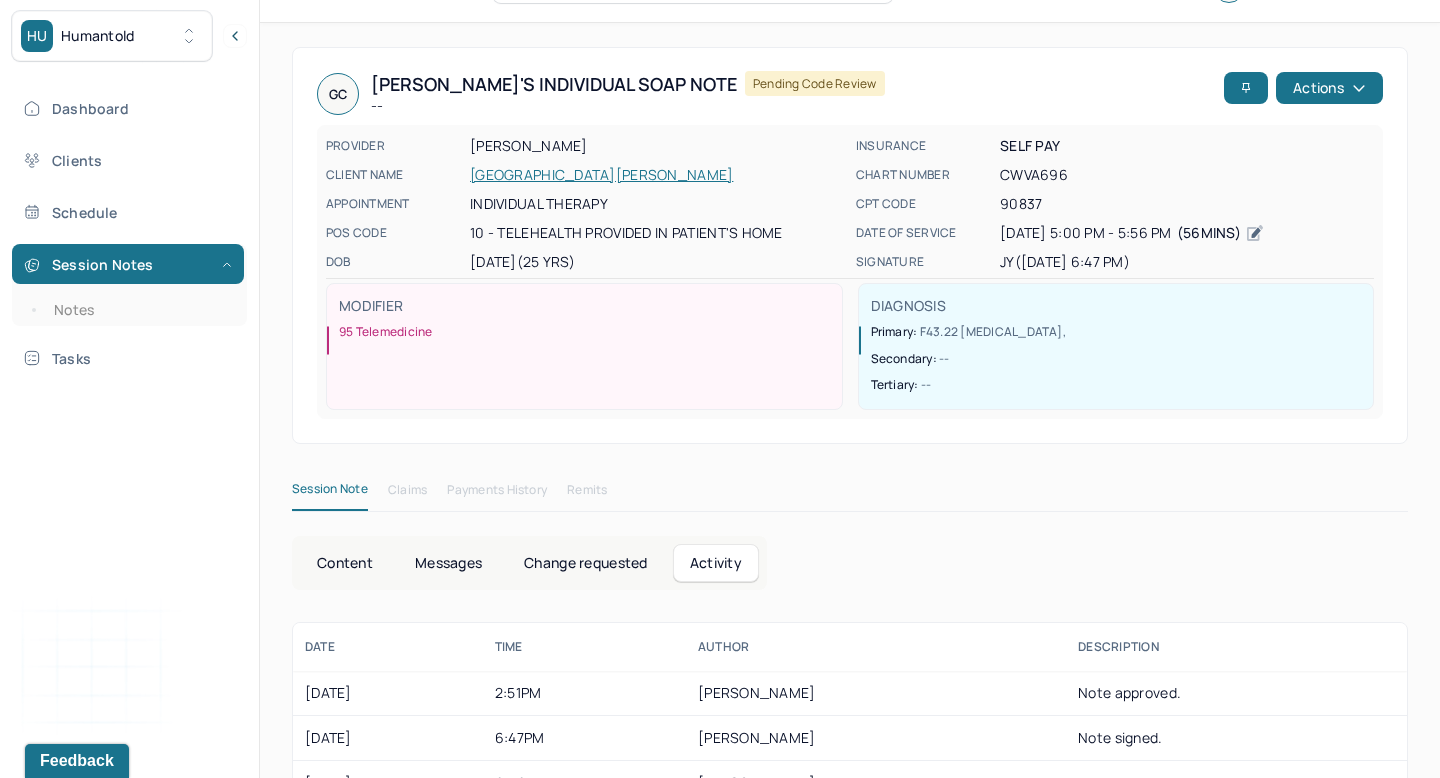 scroll, scrollTop: 105, scrollLeft: 0, axis: vertical 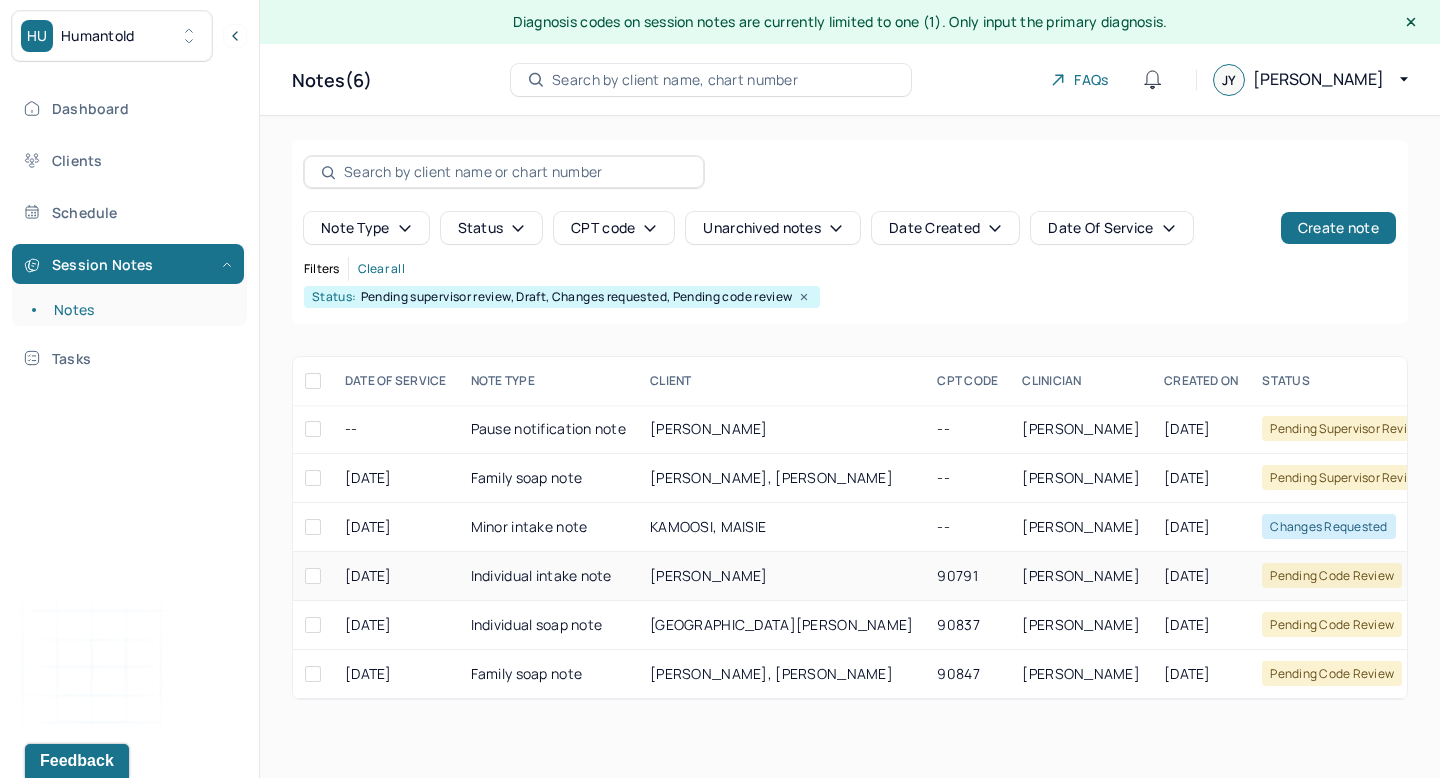 click on "[PERSON_NAME]" at bounding box center [1081, 575] 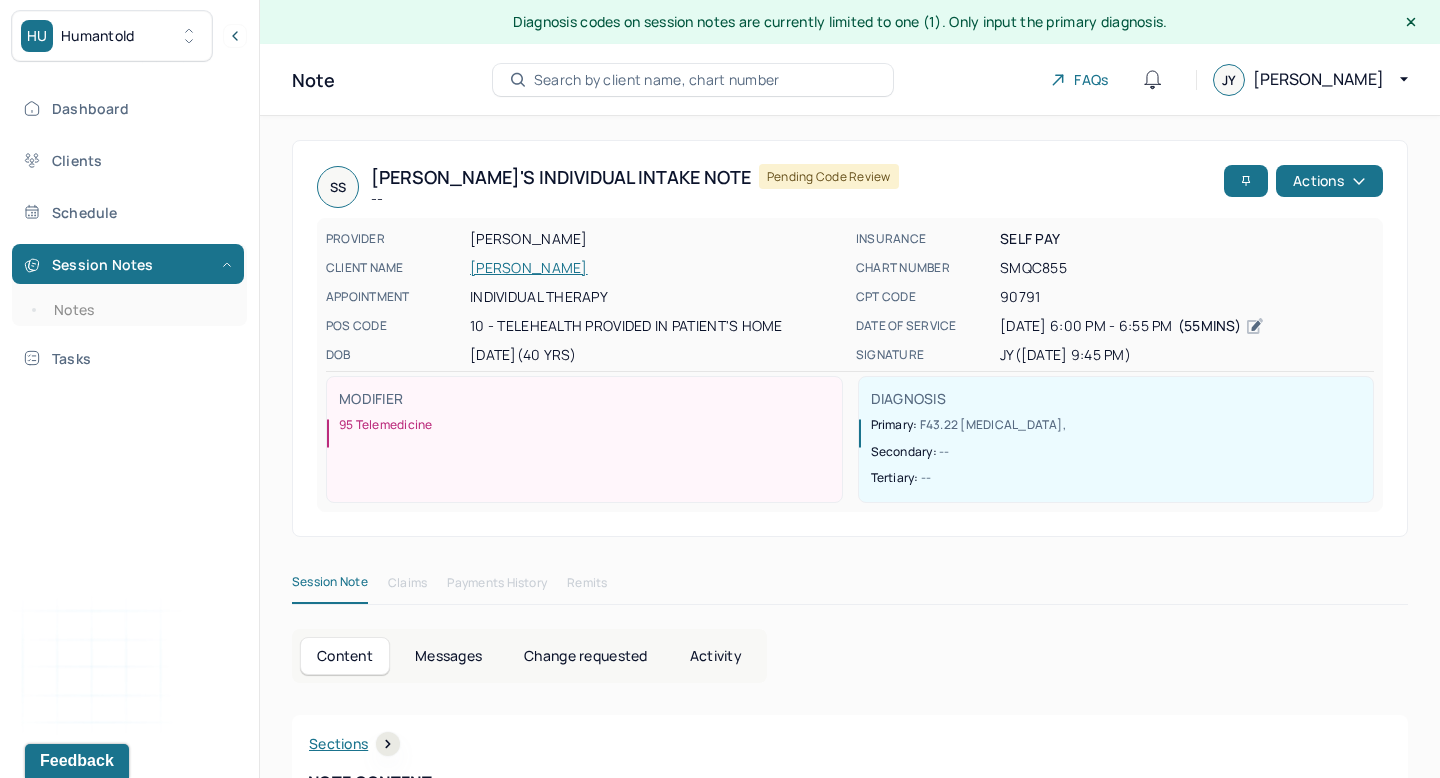 click on "Activity" at bounding box center (716, 656) 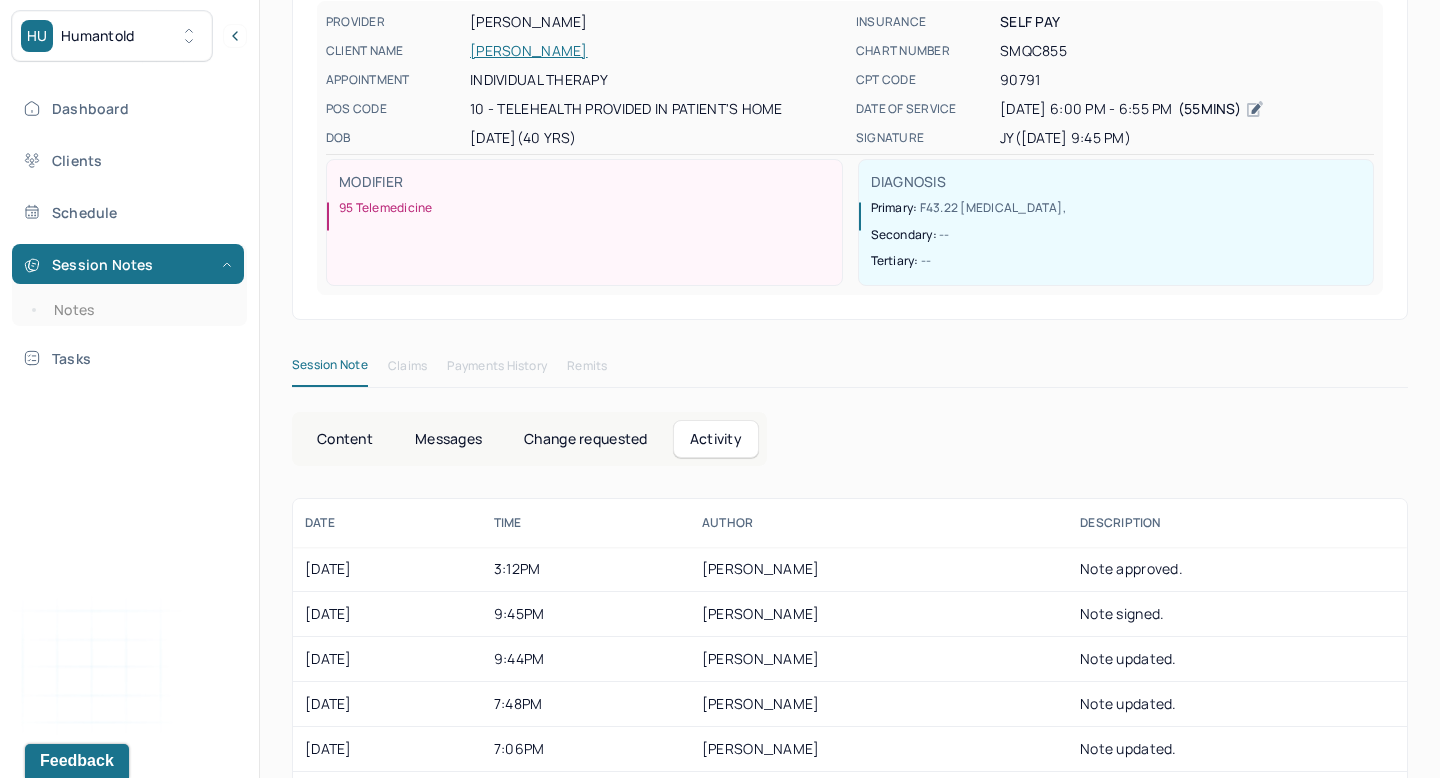 scroll, scrollTop: 372, scrollLeft: 0, axis: vertical 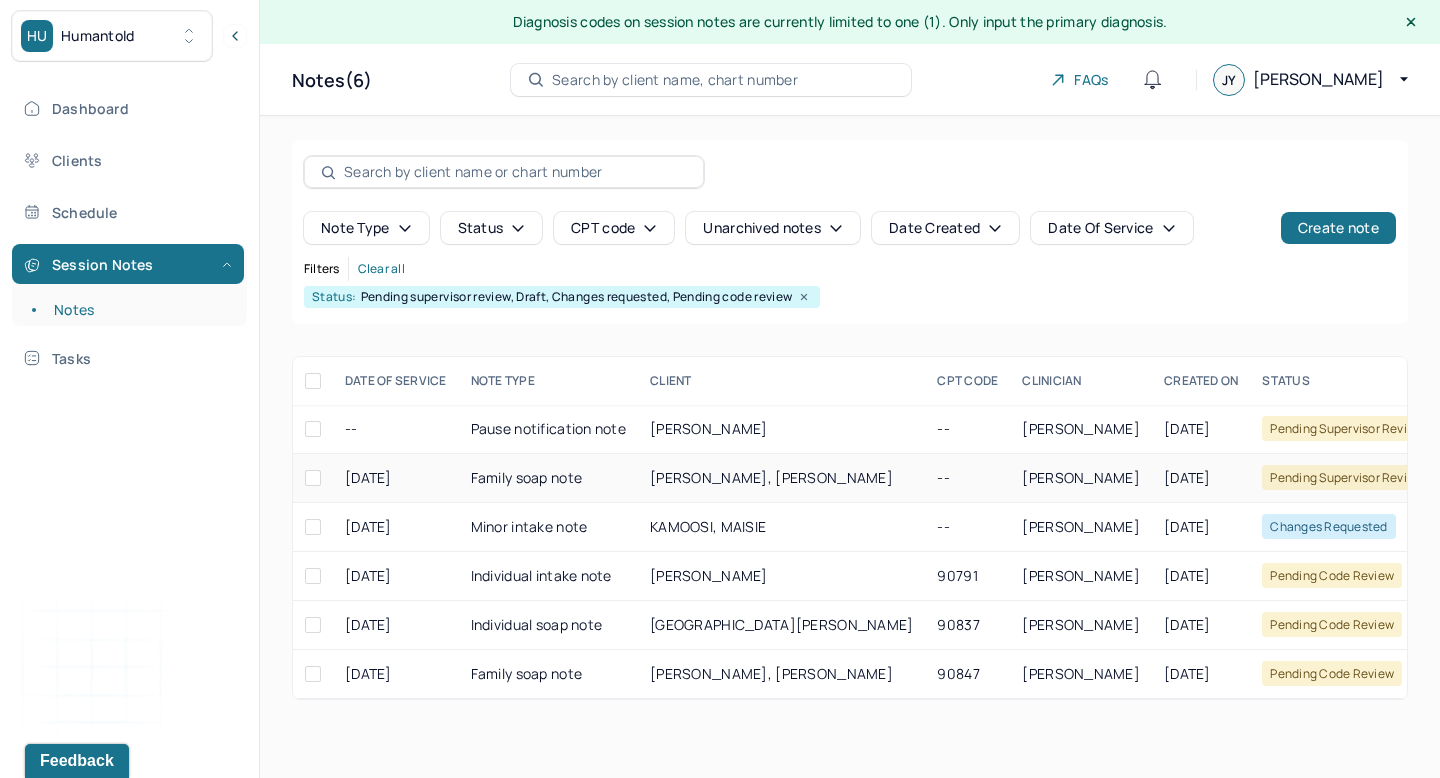 click on "[PERSON_NAME], [PERSON_NAME]" at bounding box center [771, 477] 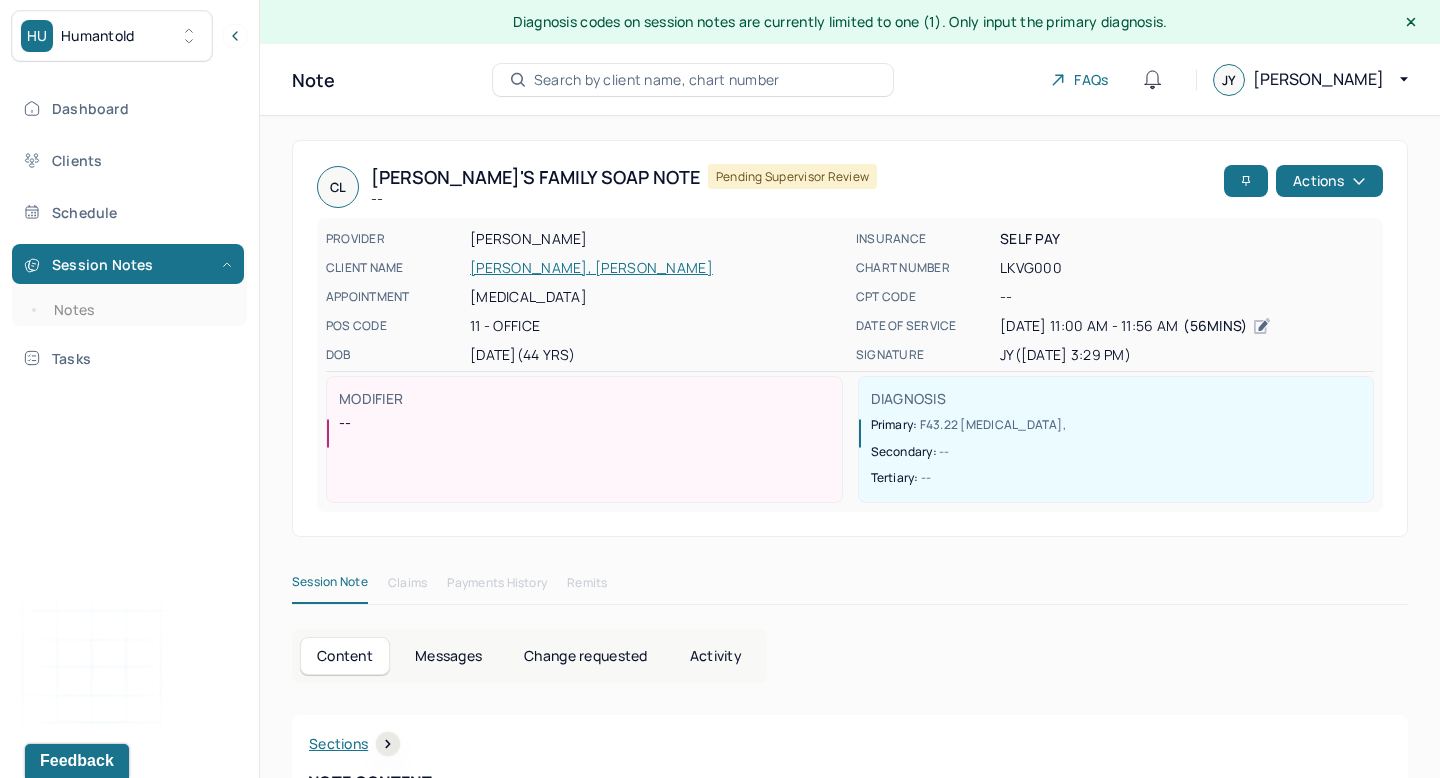 scroll, scrollTop: 303, scrollLeft: 0, axis: vertical 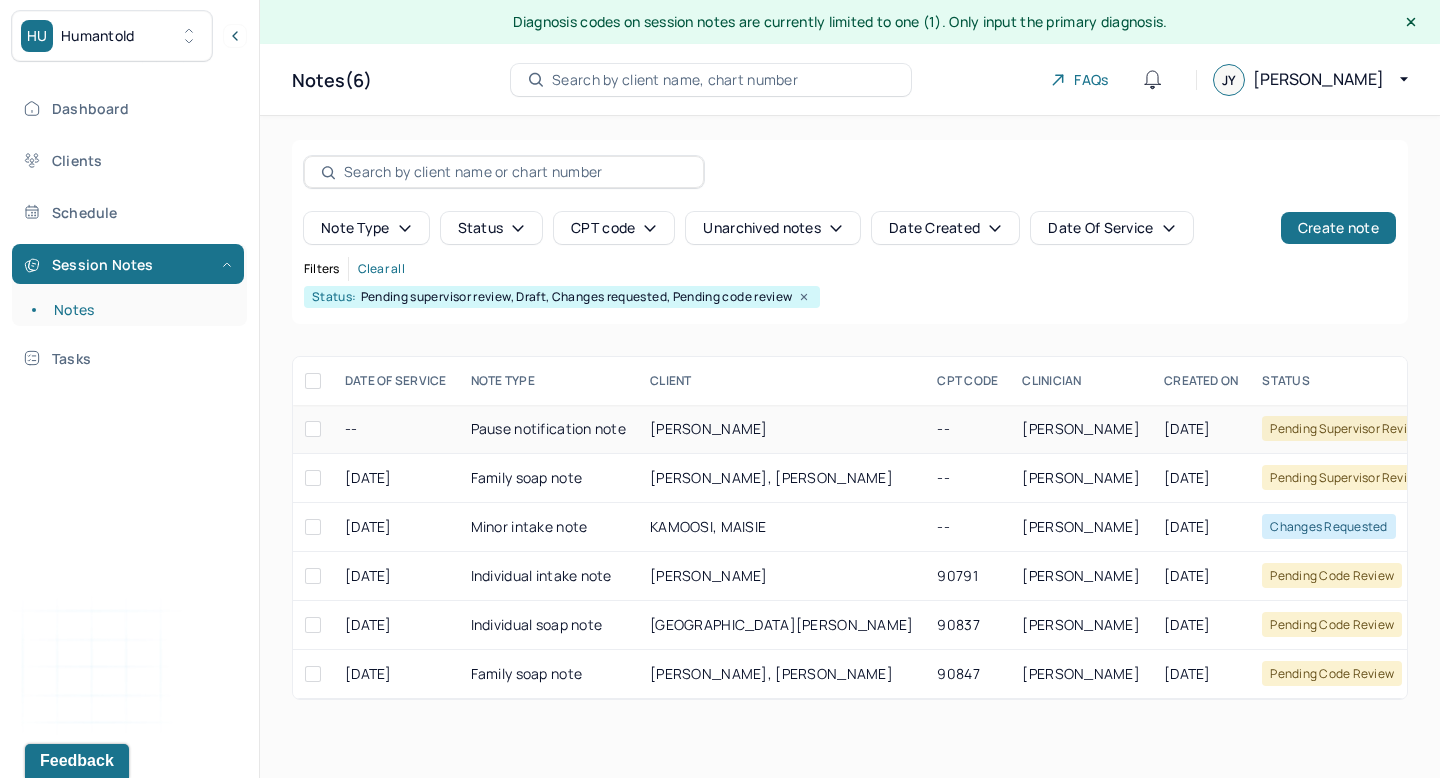click on "[PERSON_NAME]" at bounding box center [709, 428] 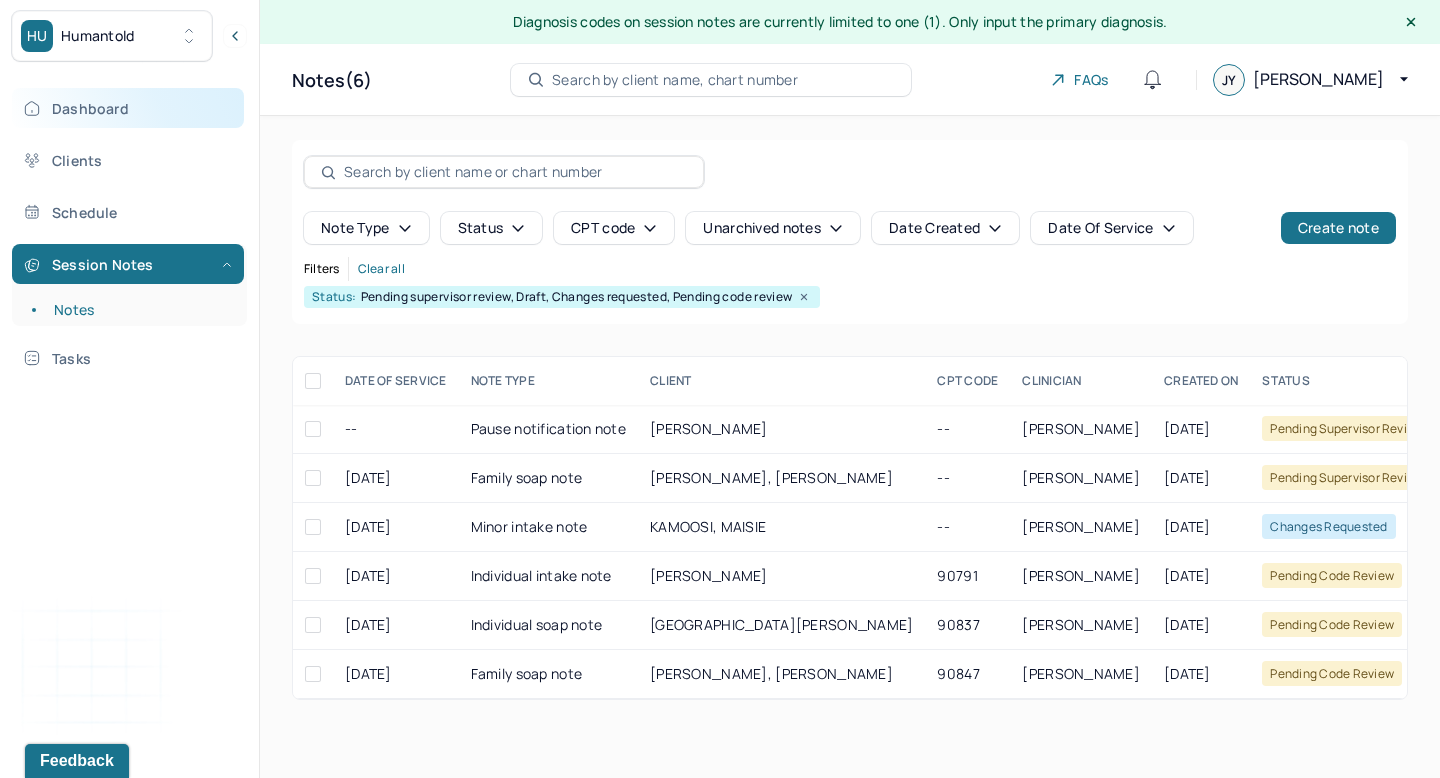 click on "Dashboard" at bounding box center [128, 108] 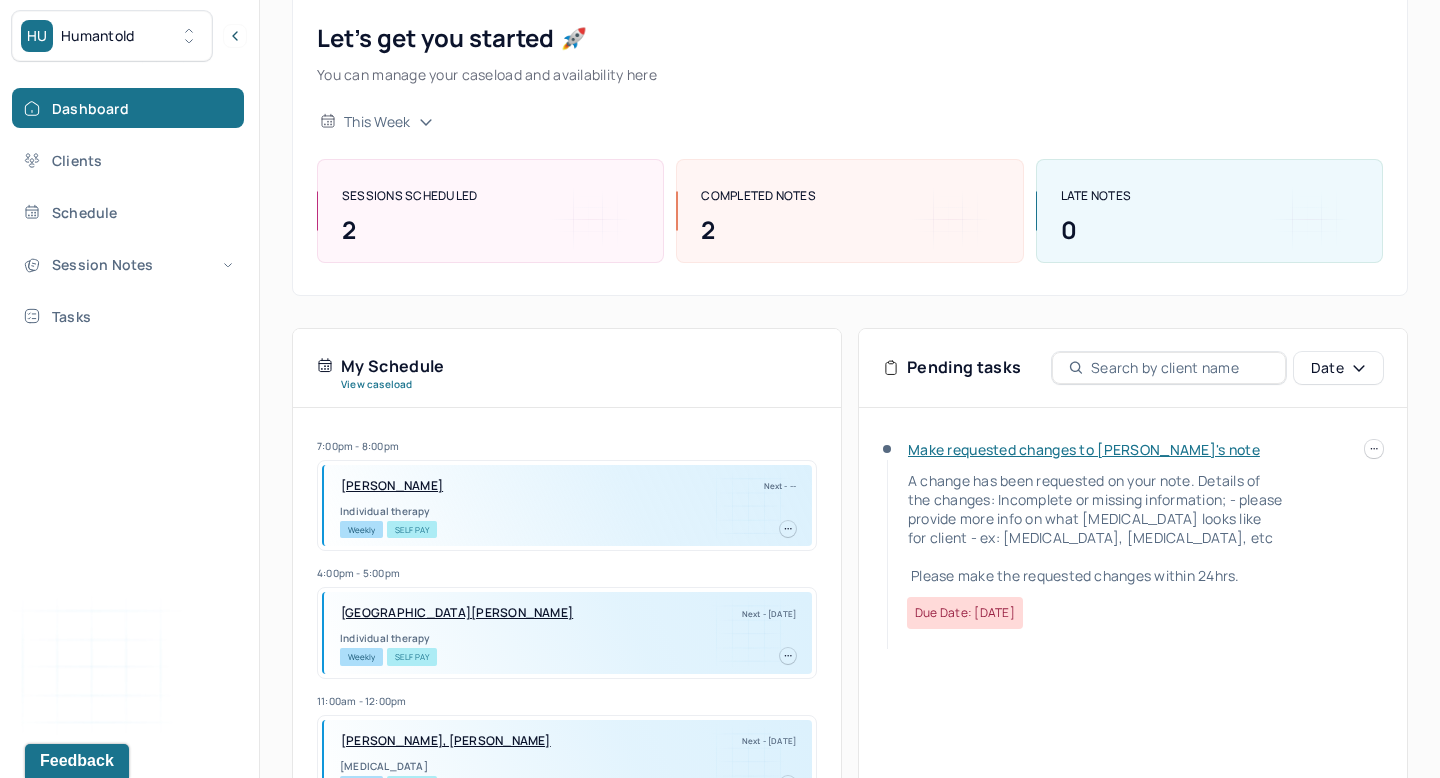scroll, scrollTop: 154, scrollLeft: 0, axis: vertical 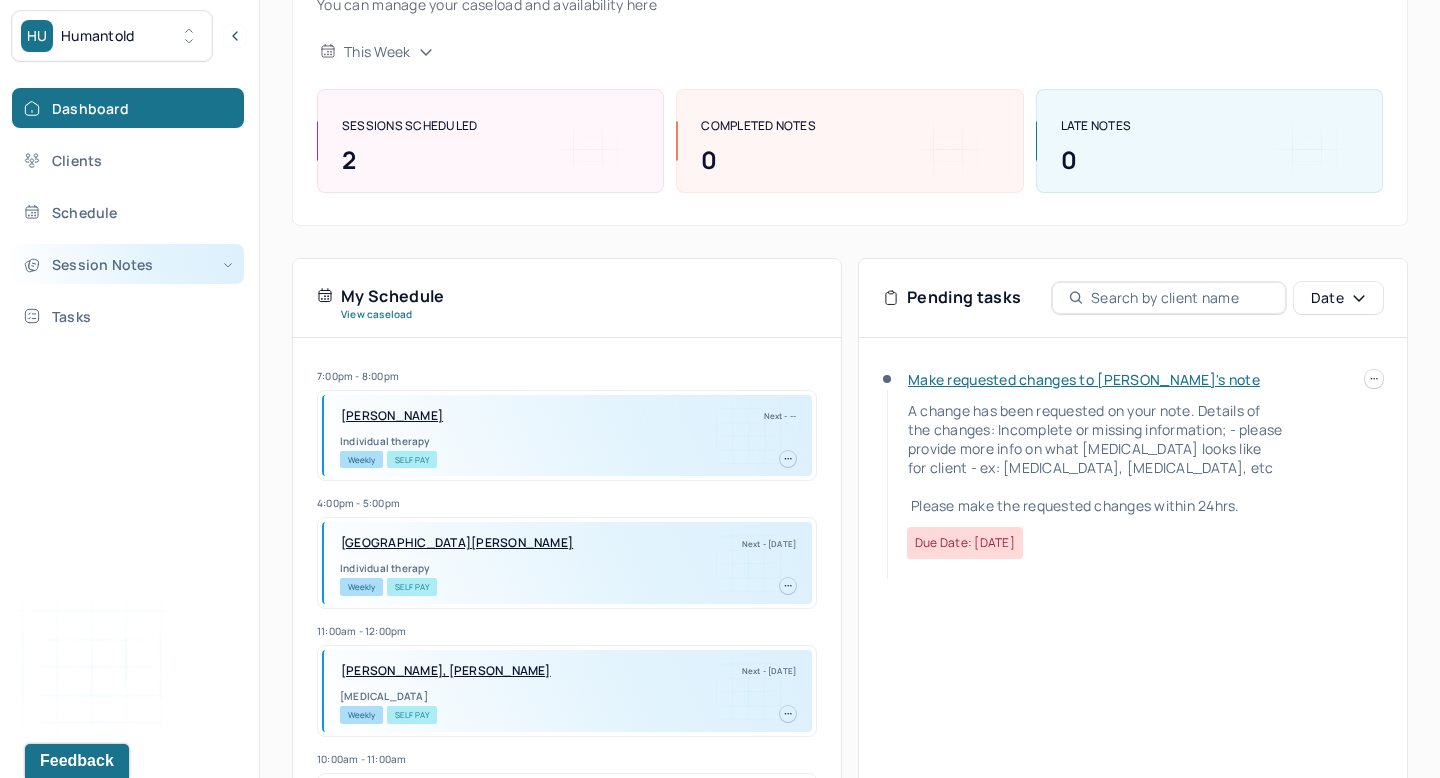 click on "Session Notes" at bounding box center (128, 264) 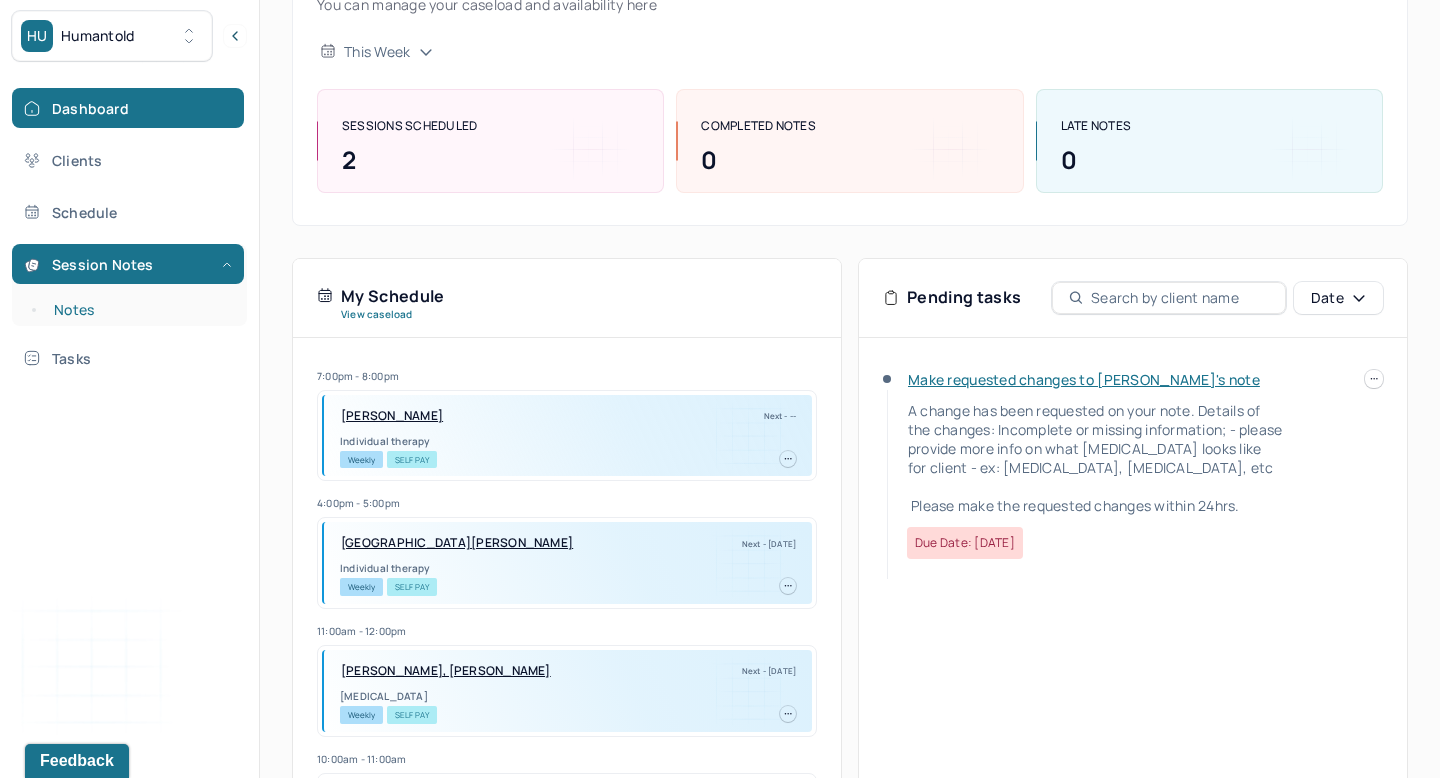 click on "Notes" at bounding box center (139, 310) 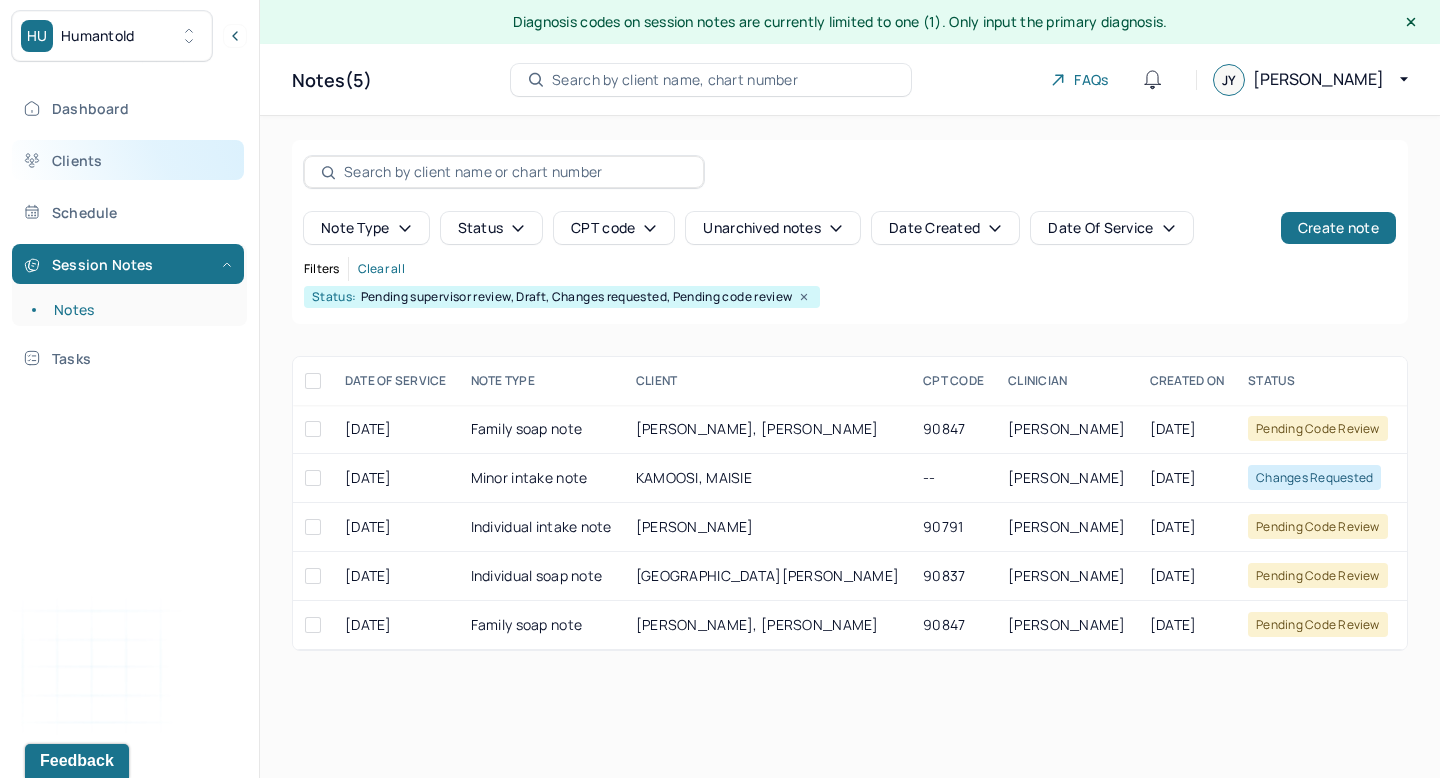click on "Clients" at bounding box center [128, 160] 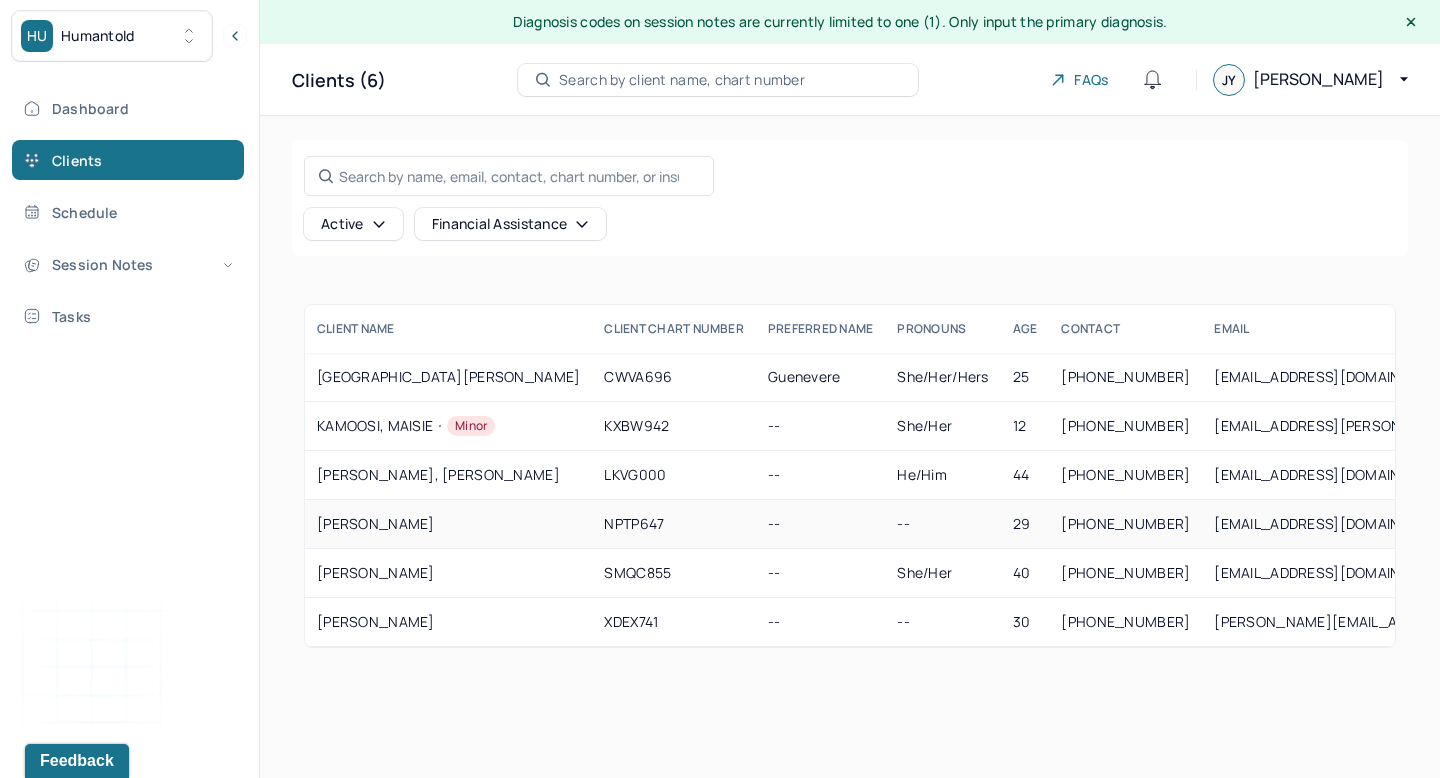 click on "[PERSON_NAME]" at bounding box center (448, 524) 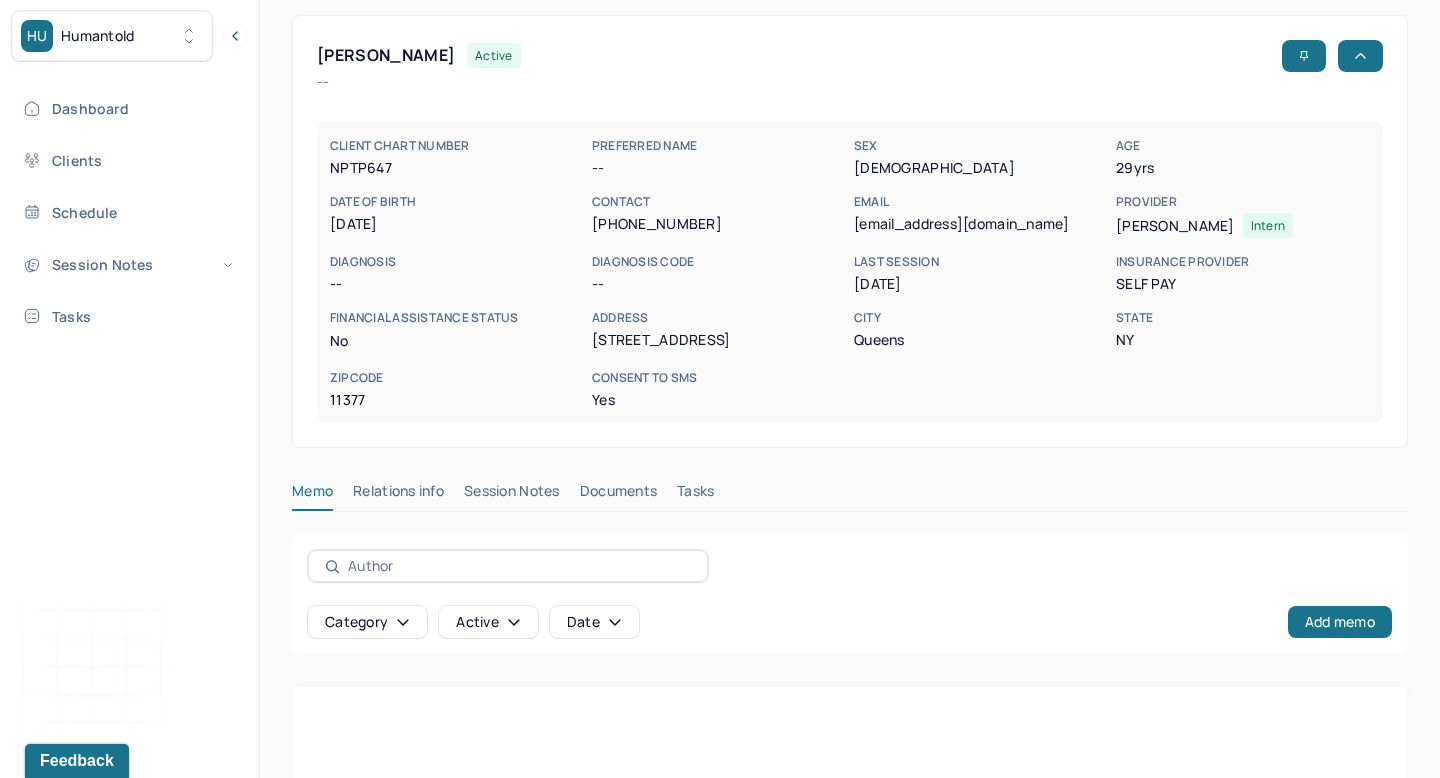 scroll, scrollTop: 141, scrollLeft: 0, axis: vertical 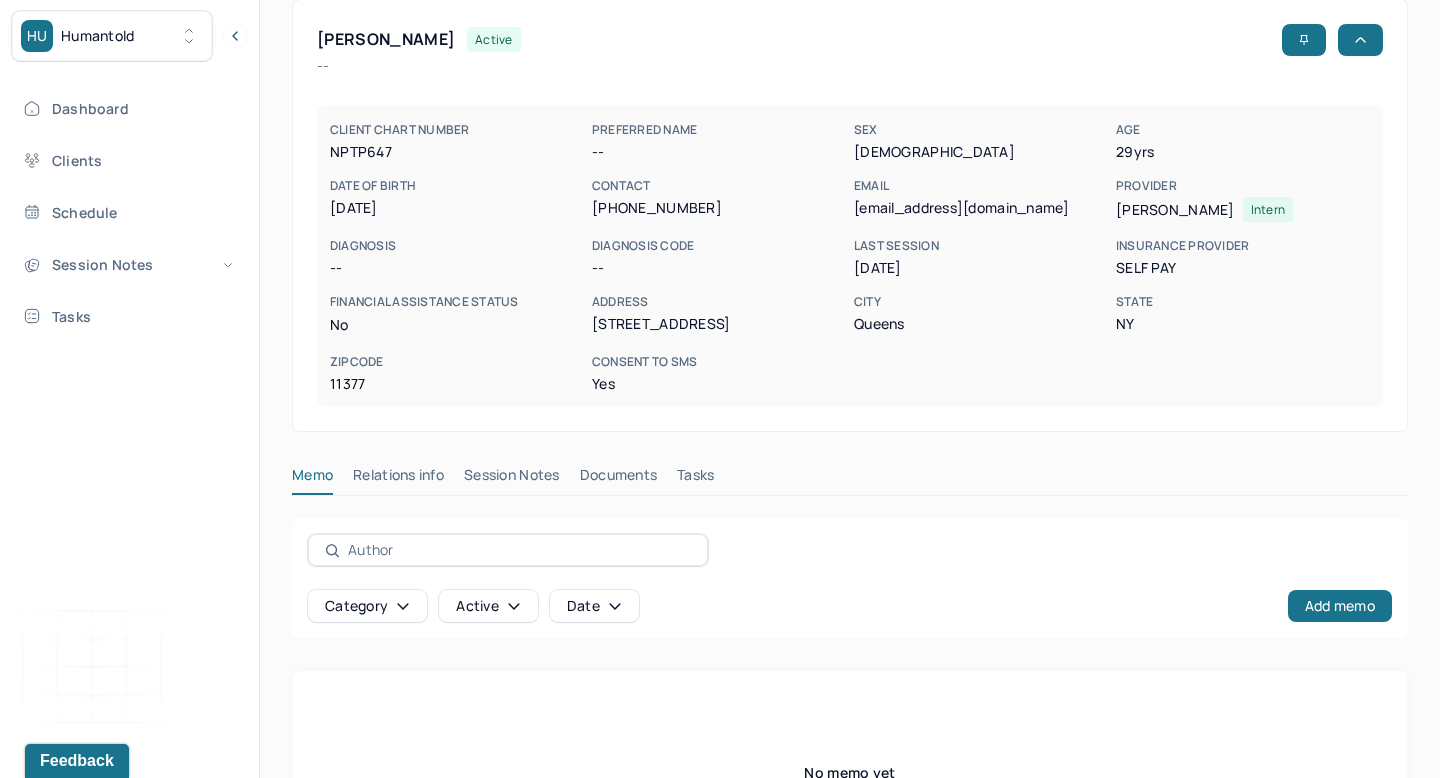 click on "Session Notes" at bounding box center [512, 479] 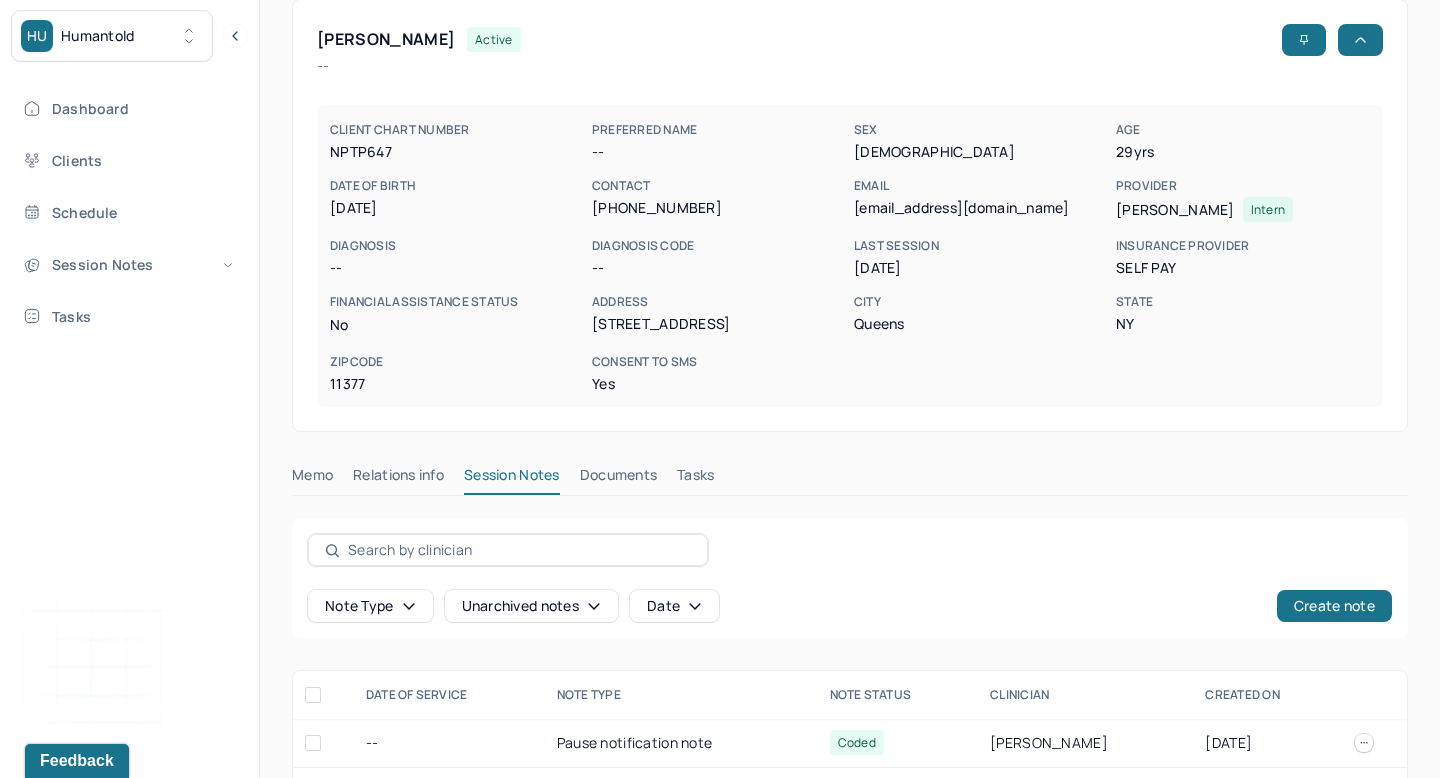 scroll, scrollTop: 353, scrollLeft: 0, axis: vertical 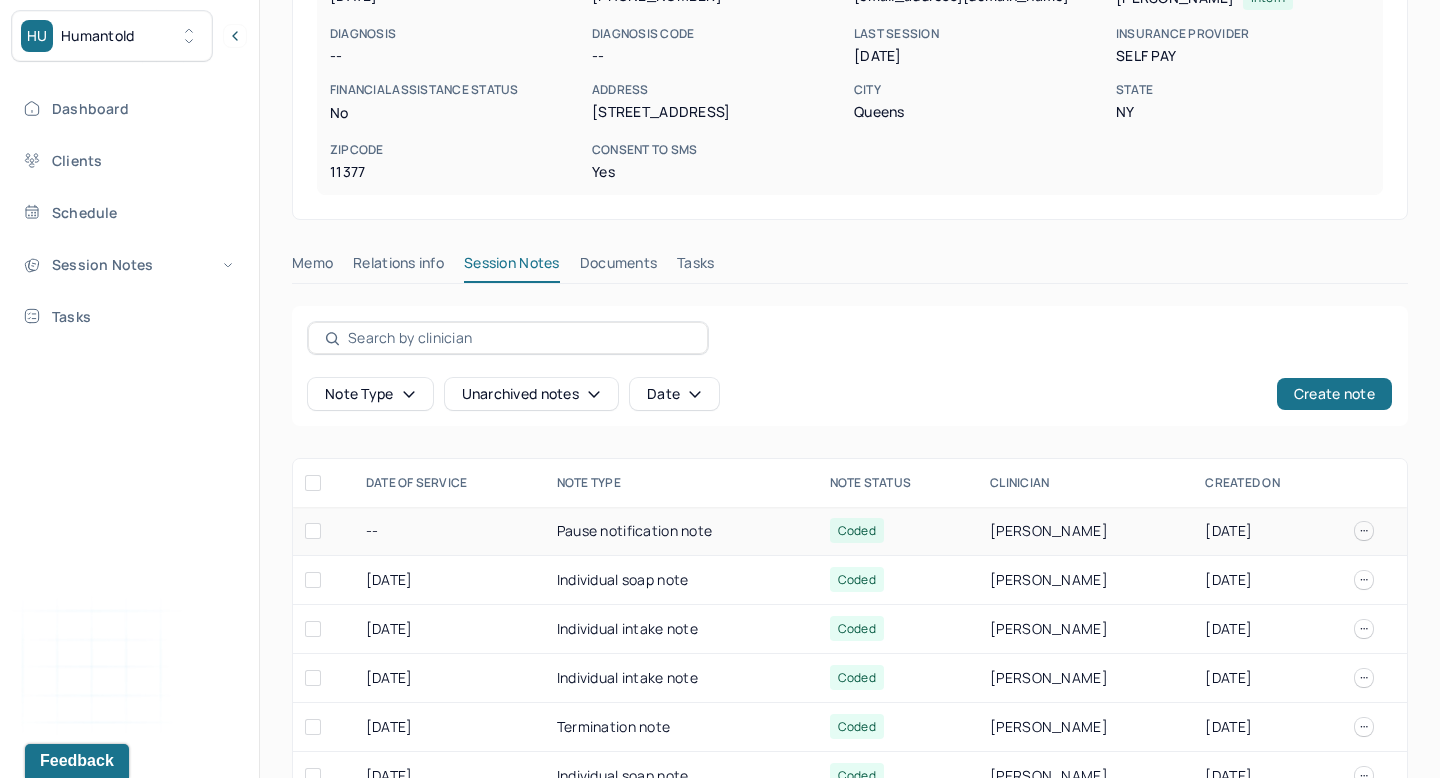 click on "Pause notification note" at bounding box center [681, 531] 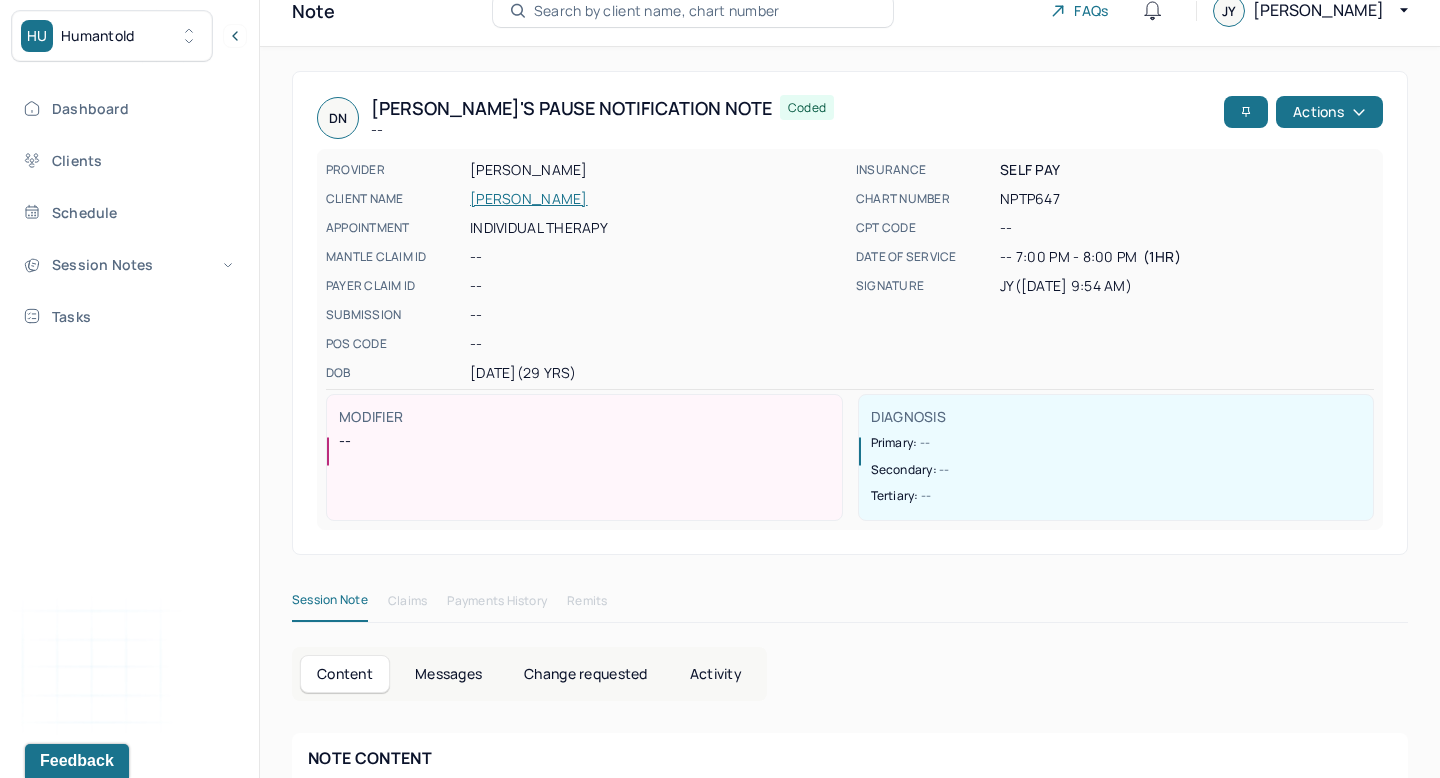 scroll, scrollTop: 89, scrollLeft: 0, axis: vertical 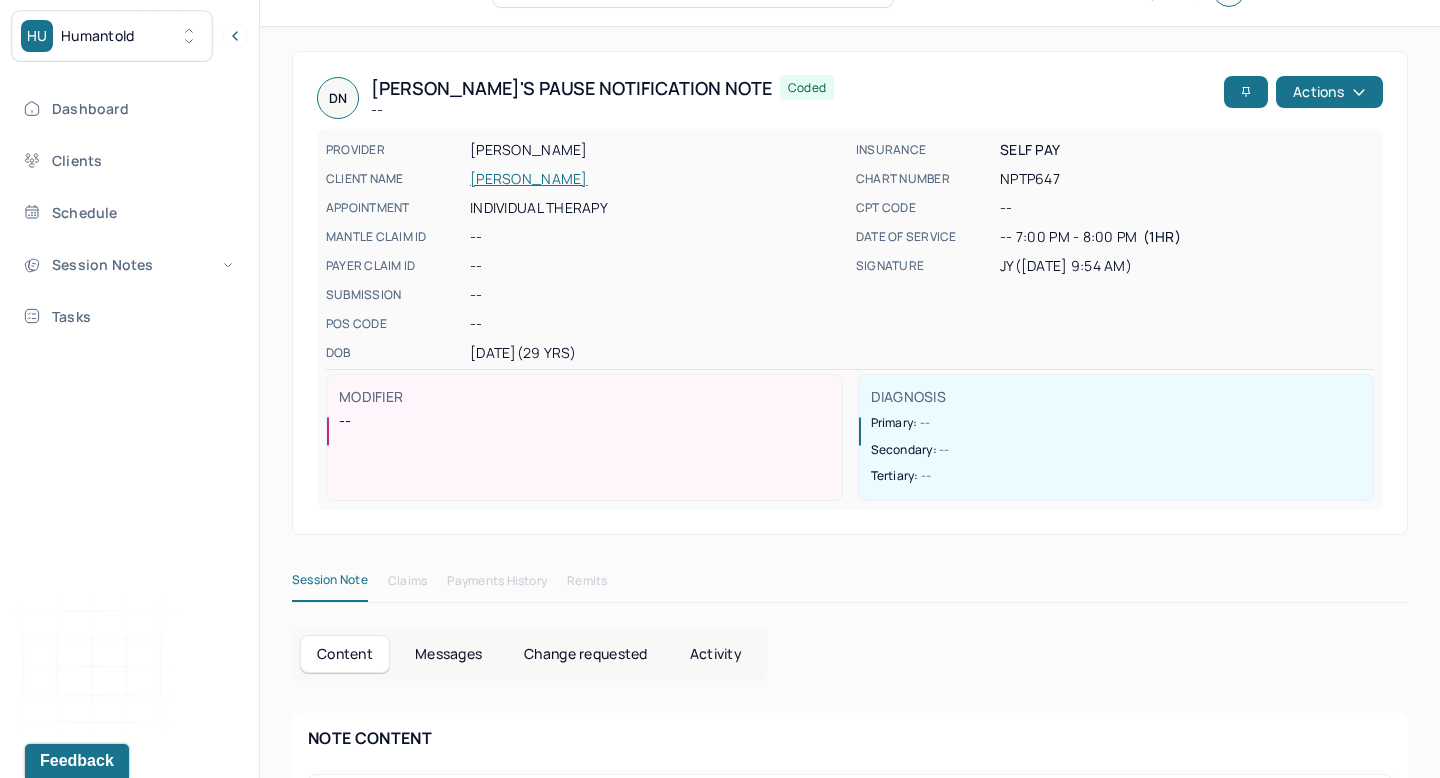 click on "Activity" at bounding box center (716, 654) 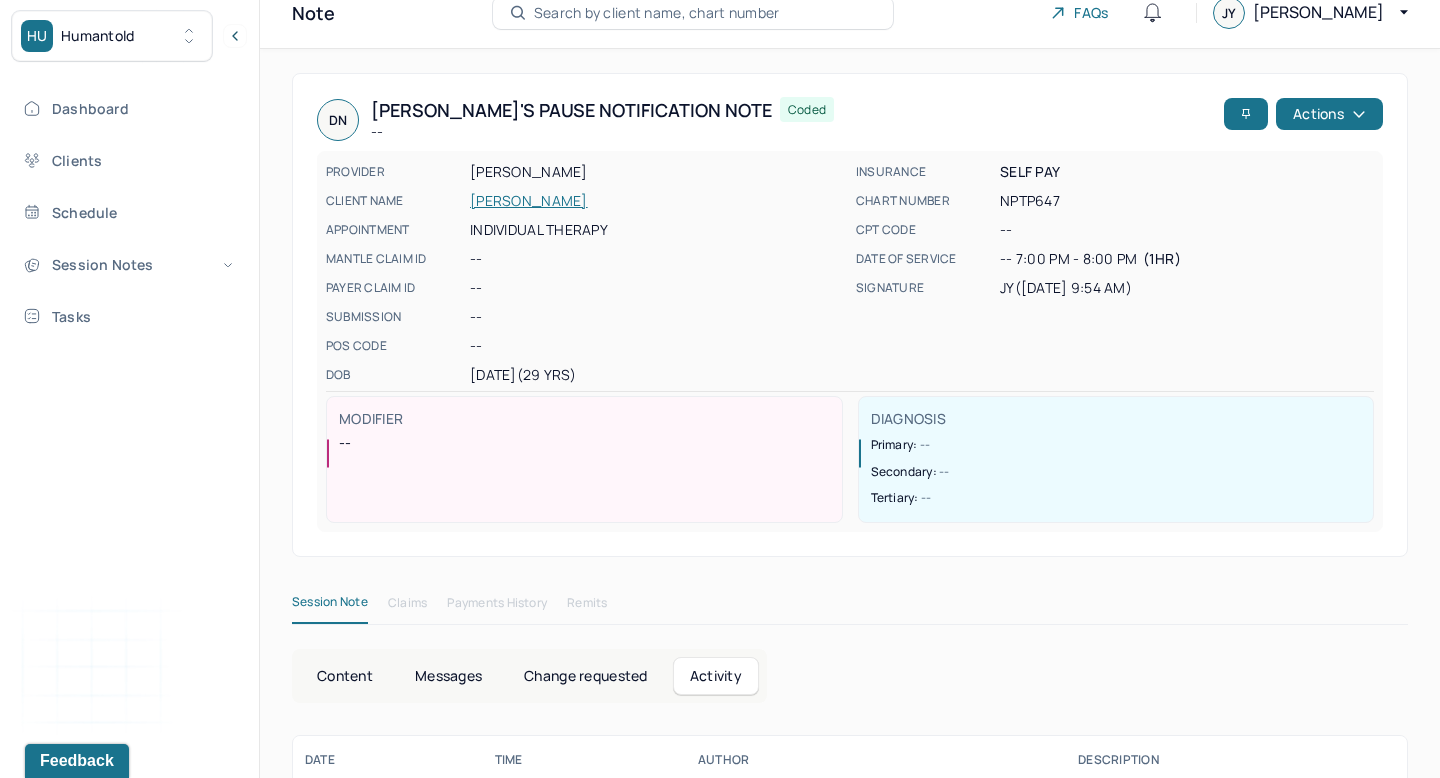 scroll, scrollTop: 0, scrollLeft: 0, axis: both 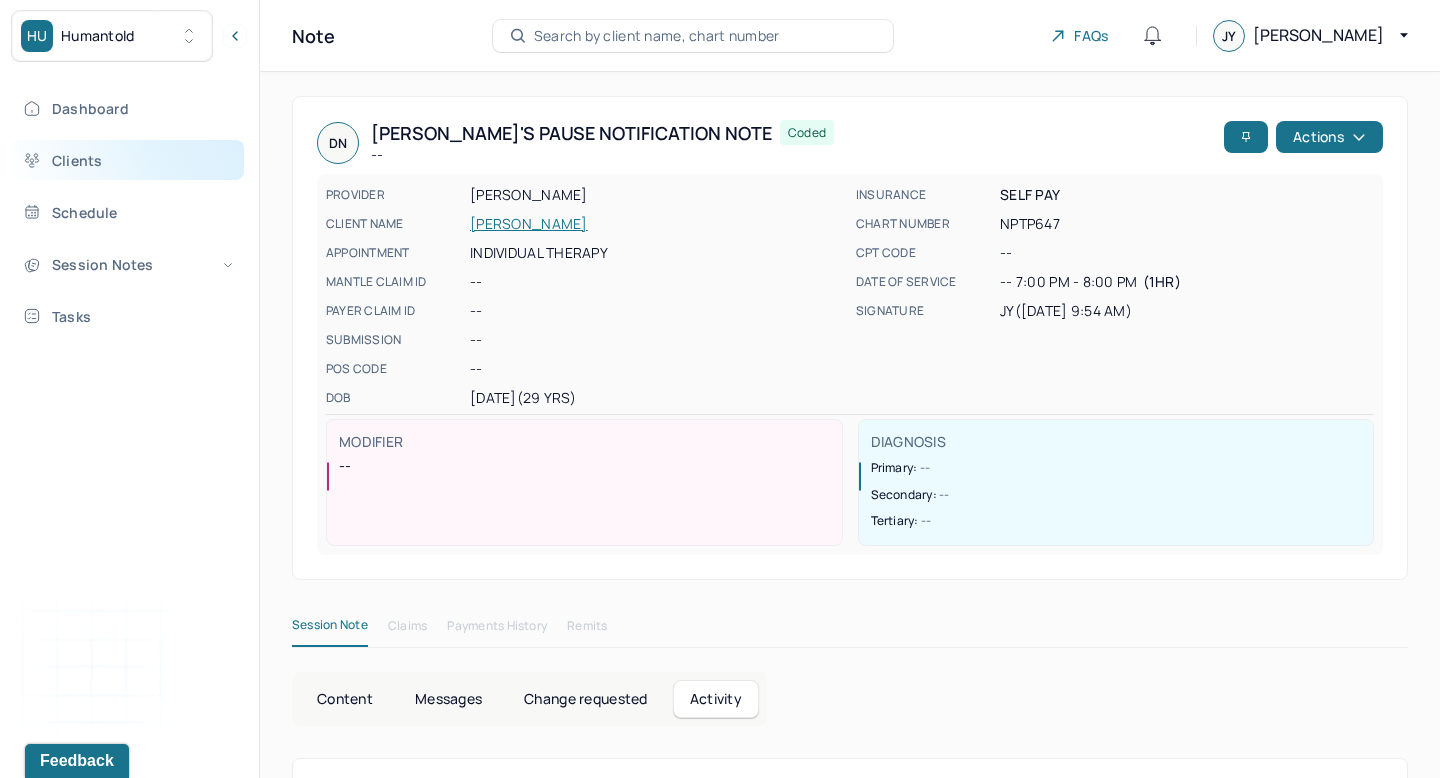 click on "Clients" at bounding box center [128, 160] 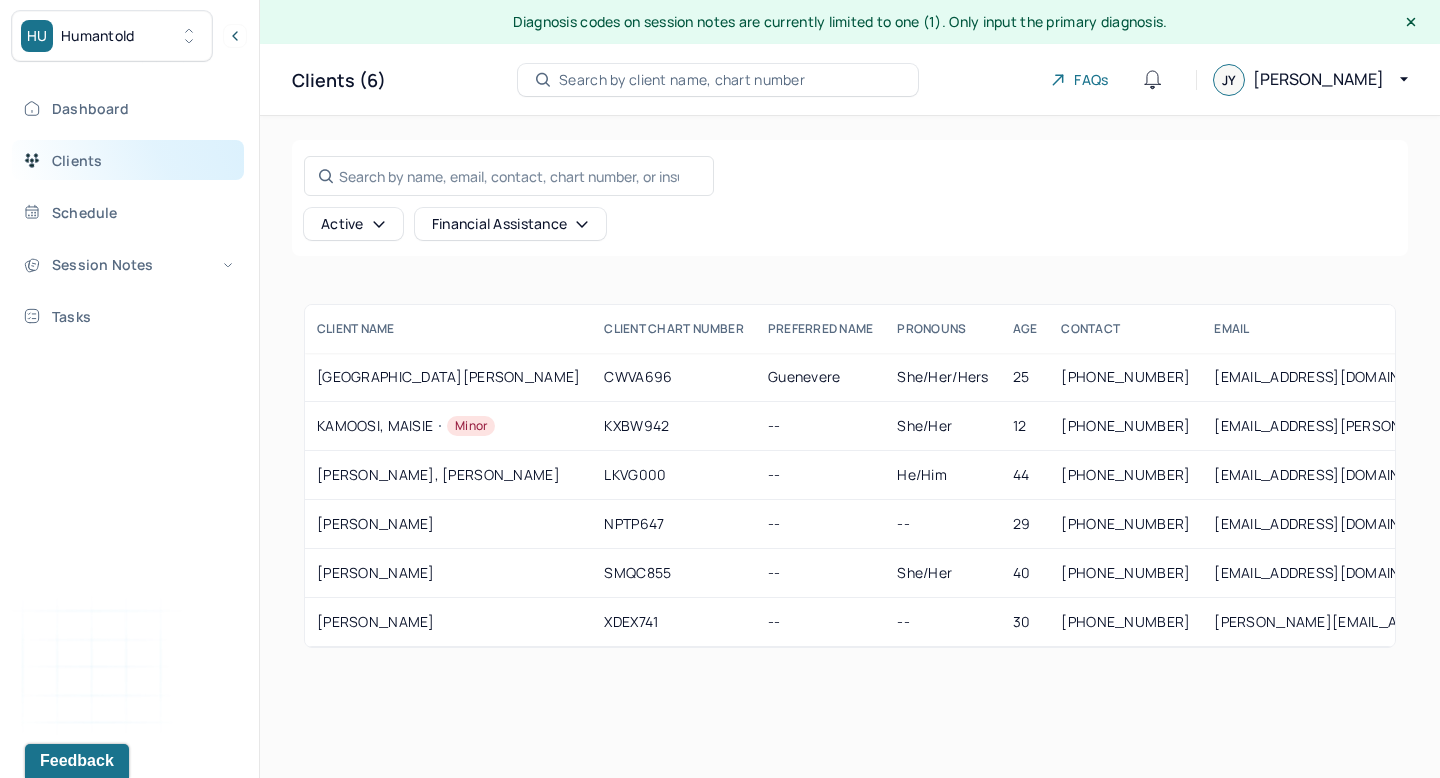 scroll, scrollTop: 0, scrollLeft: 0, axis: both 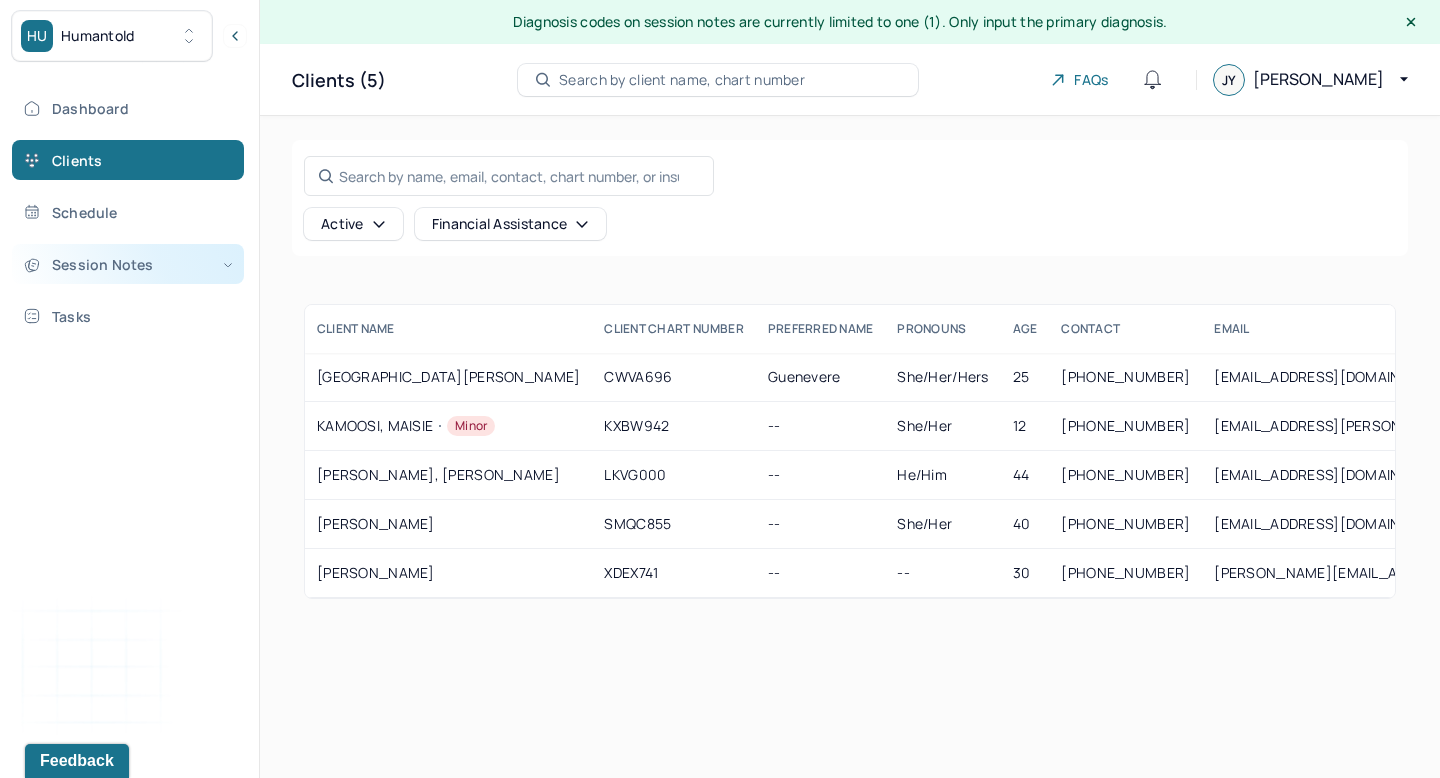 click on "Session Notes" at bounding box center (128, 264) 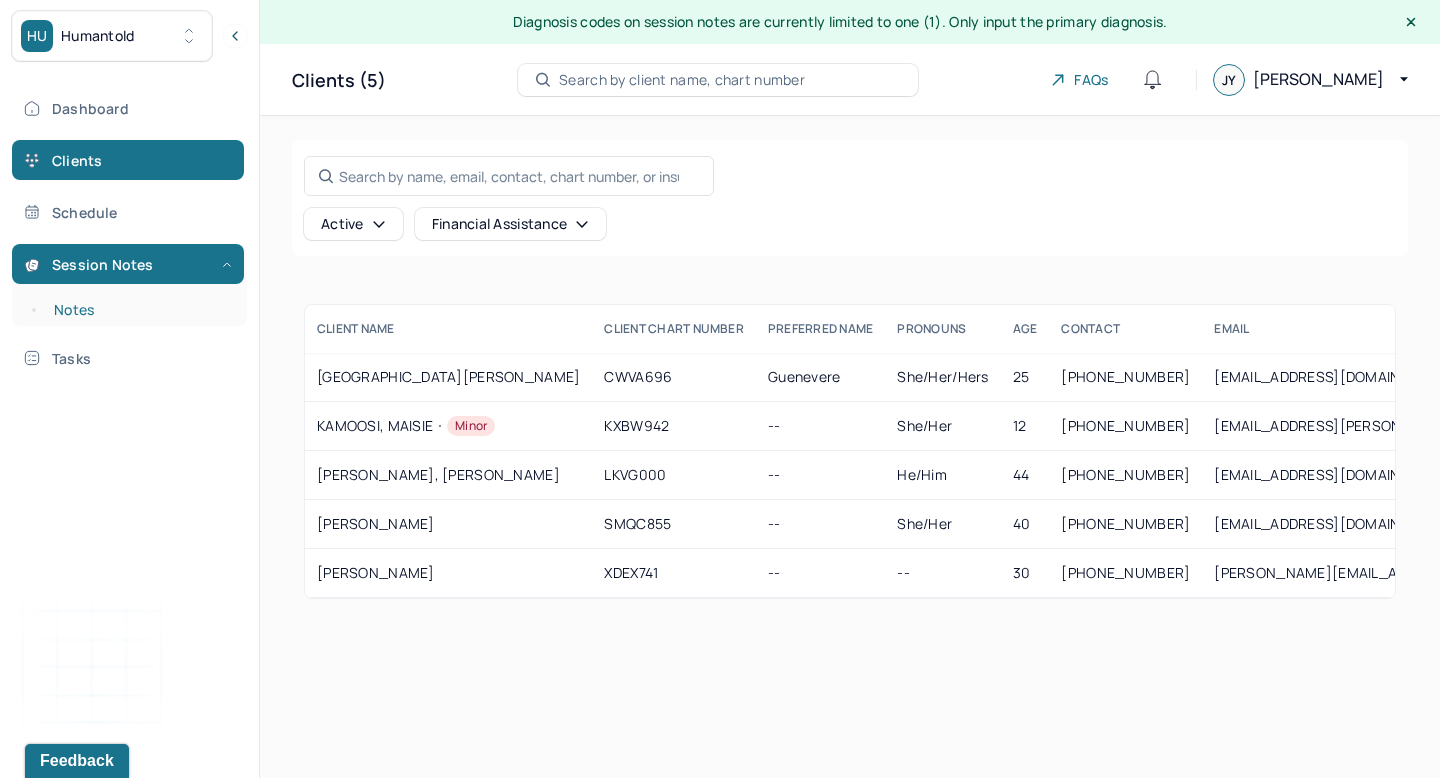 click on "Notes" at bounding box center (139, 310) 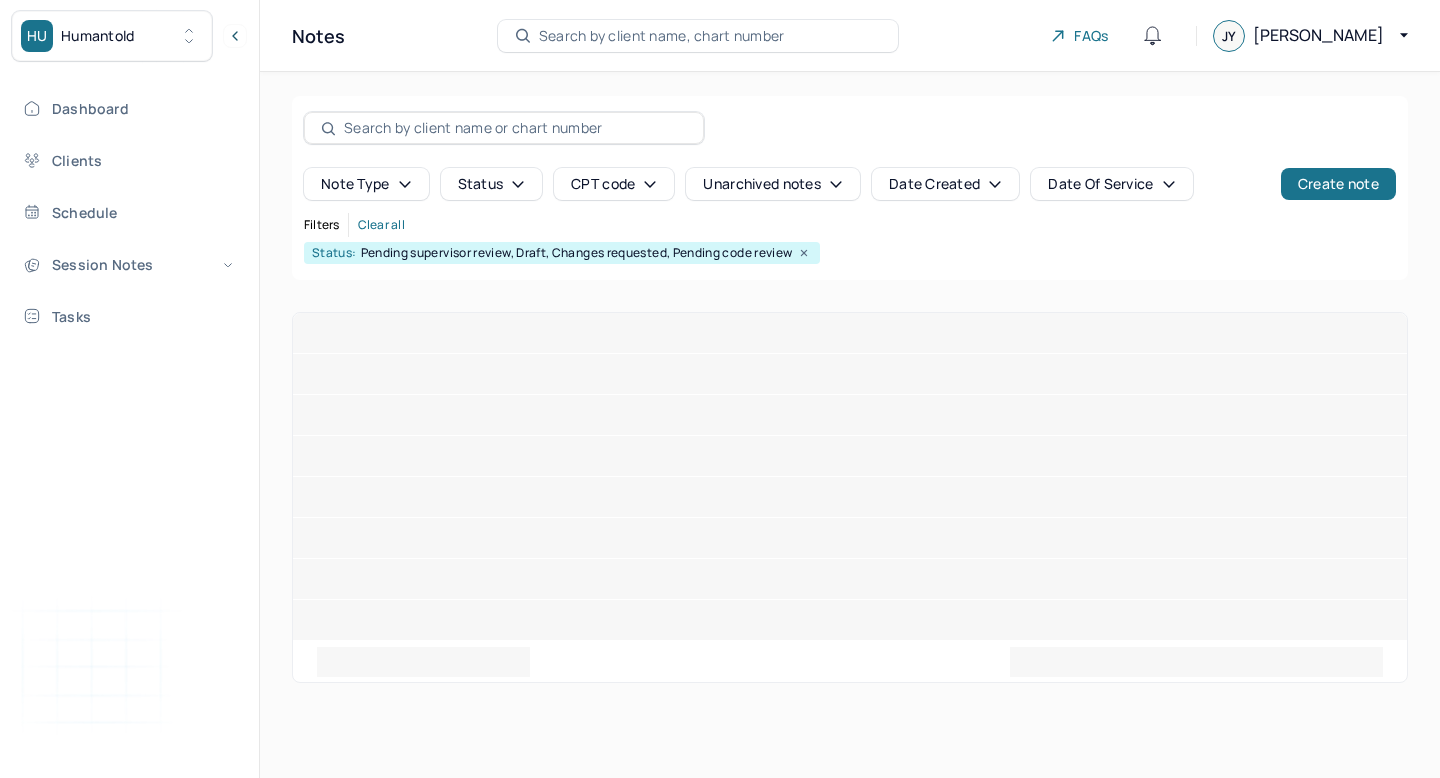 scroll, scrollTop: 0, scrollLeft: 0, axis: both 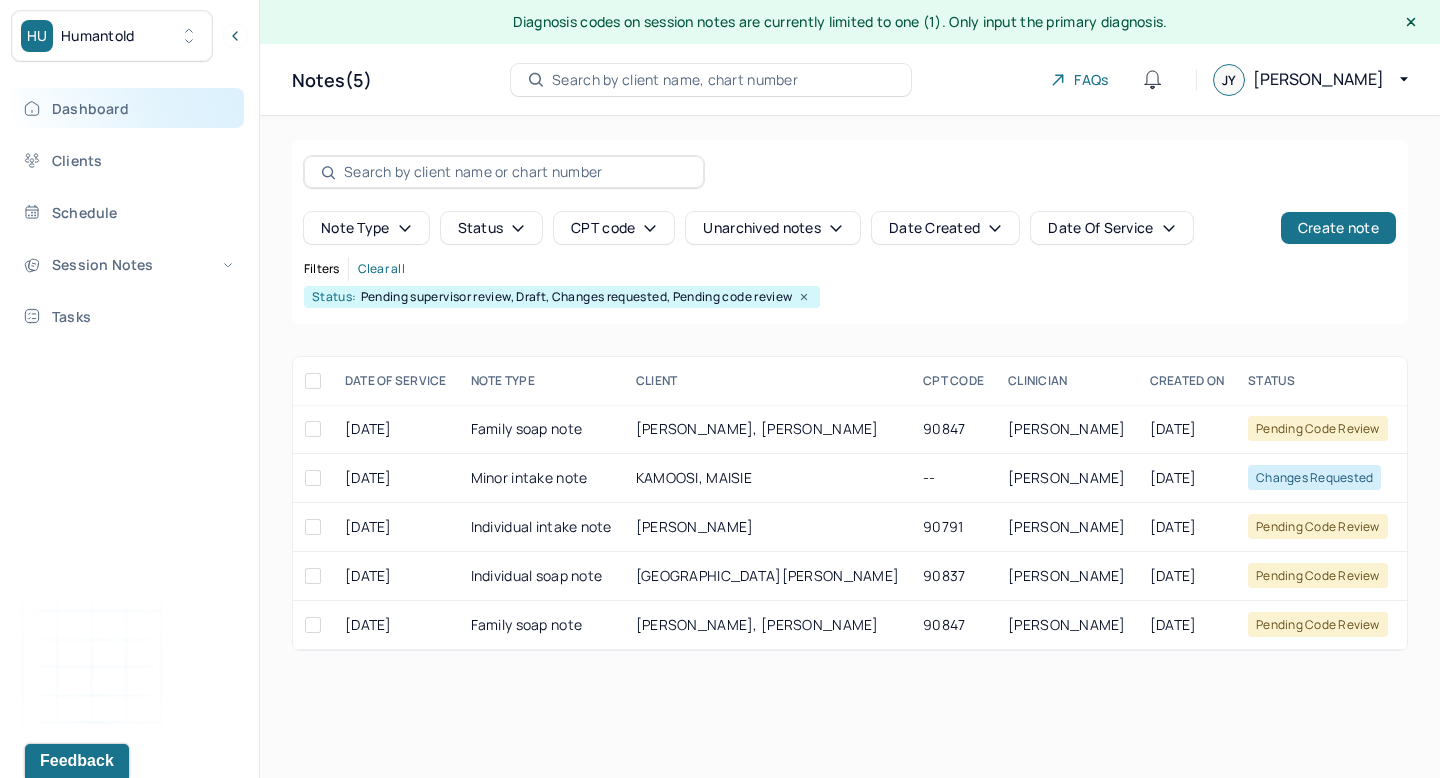 click on "Dashboard" at bounding box center [128, 108] 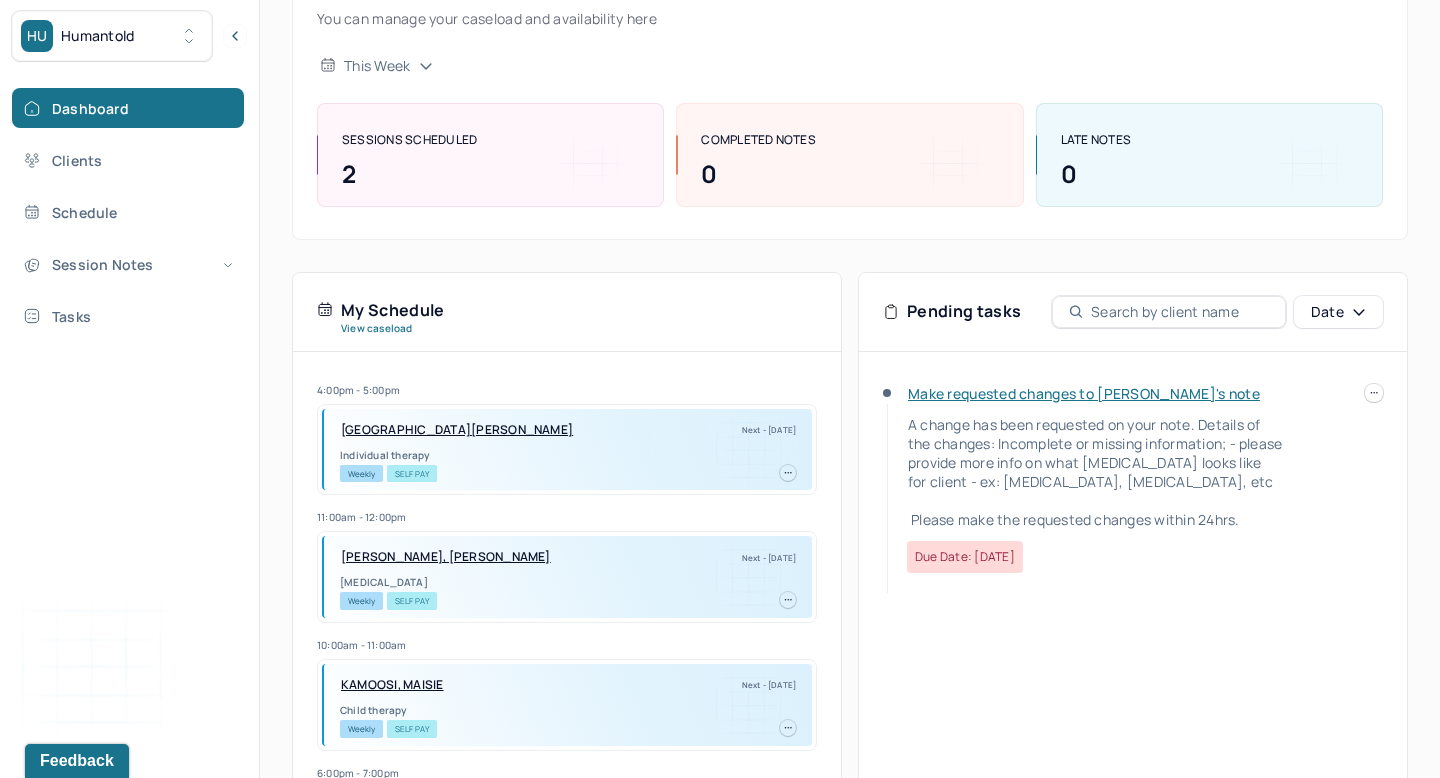 scroll, scrollTop: 208, scrollLeft: 0, axis: vertical 